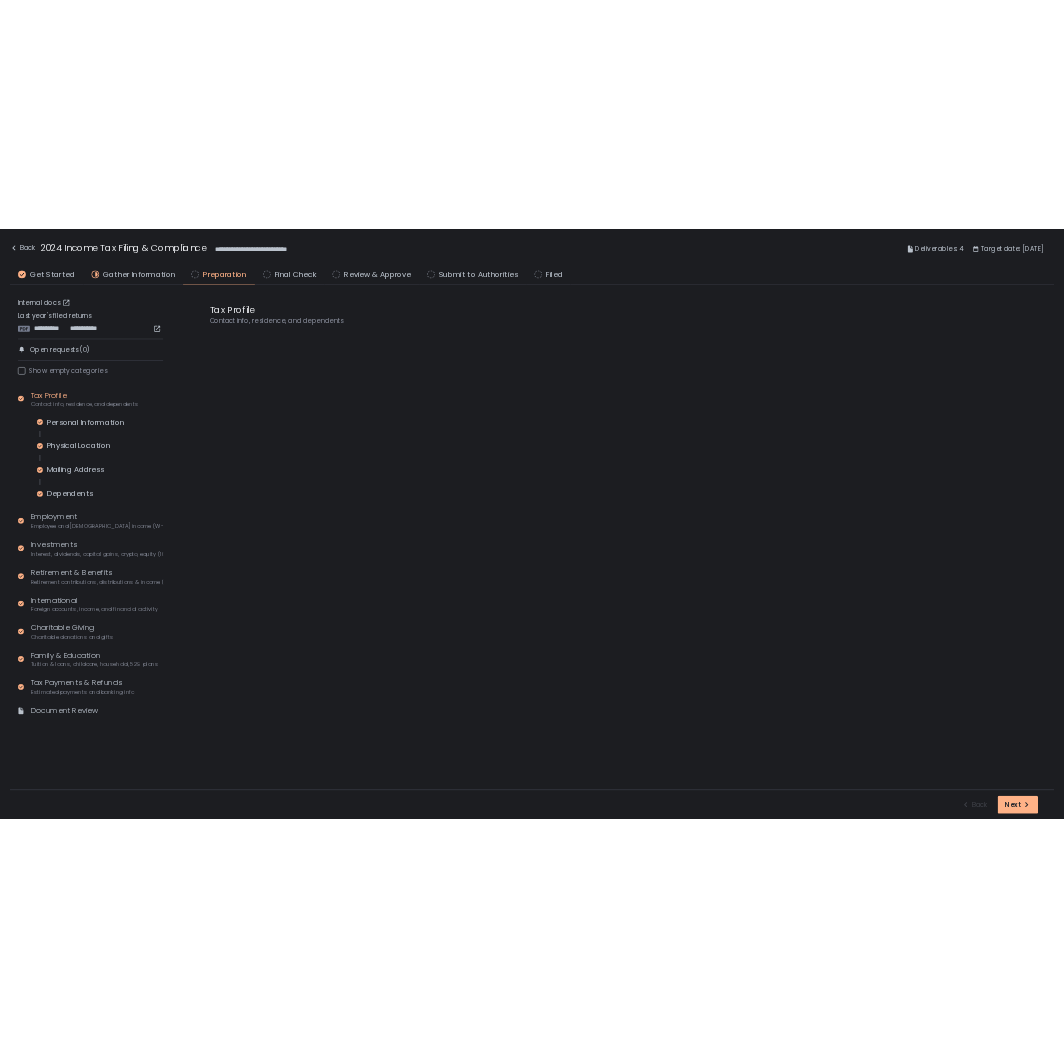 scroll, scrollTop: 0, scrollLeft: 0, axis: both 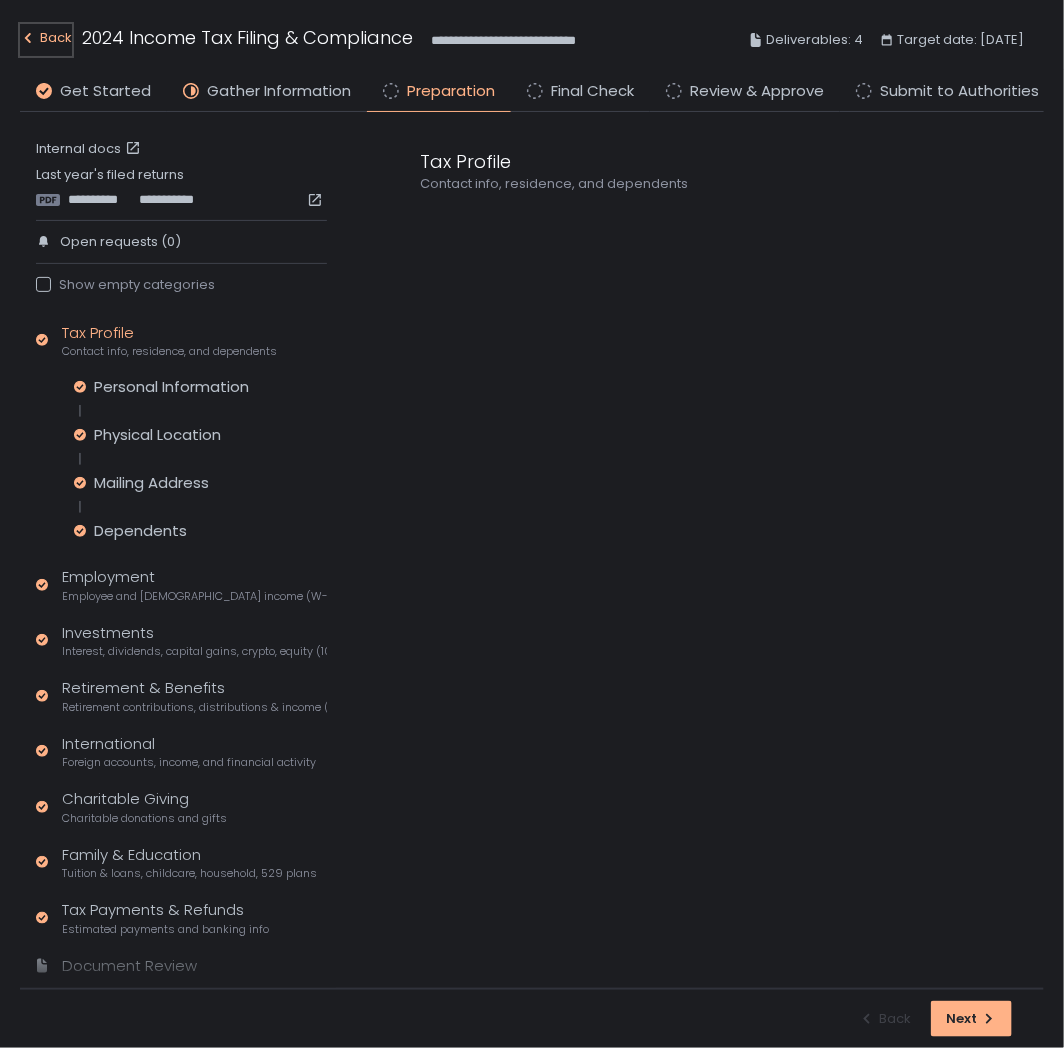 click on "Back" 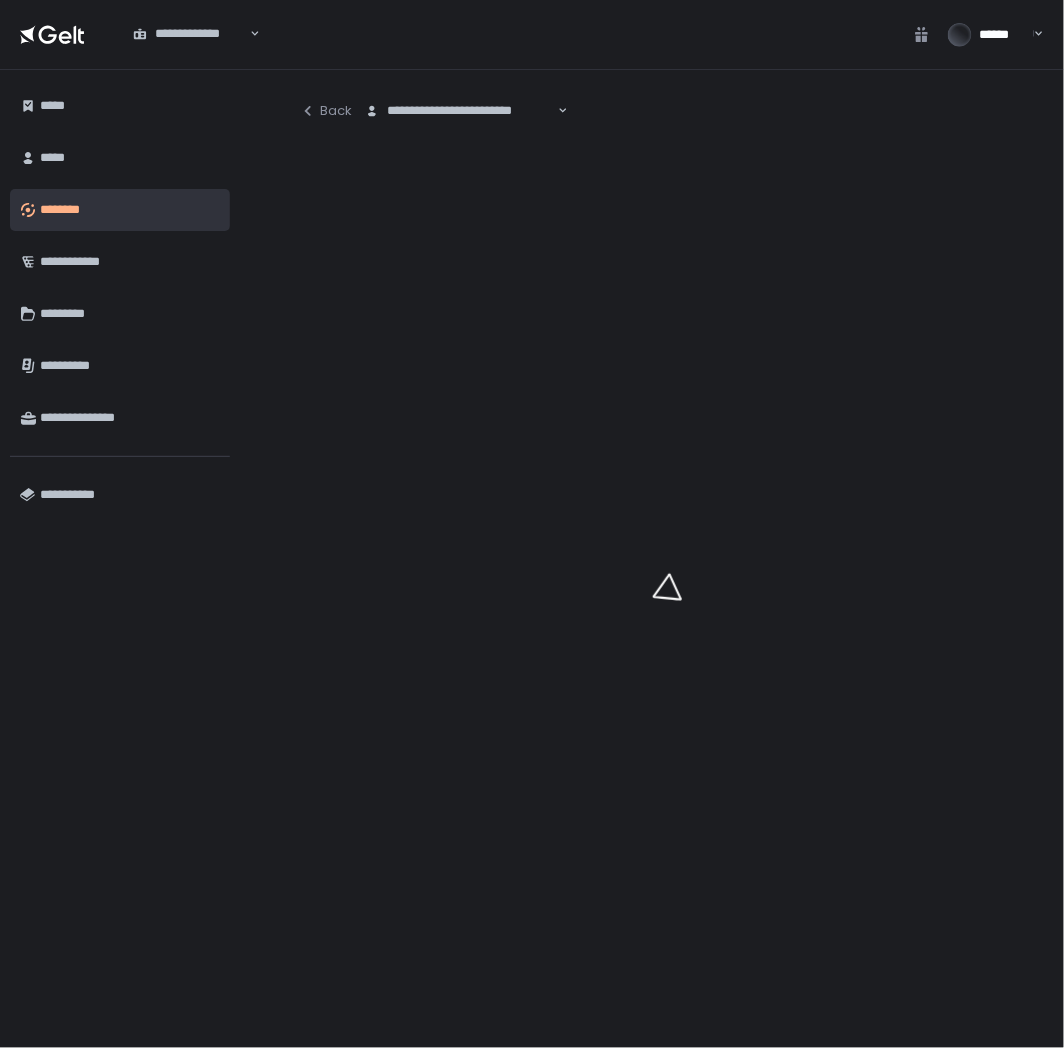 click on "********" at bounding box center [130, 210] 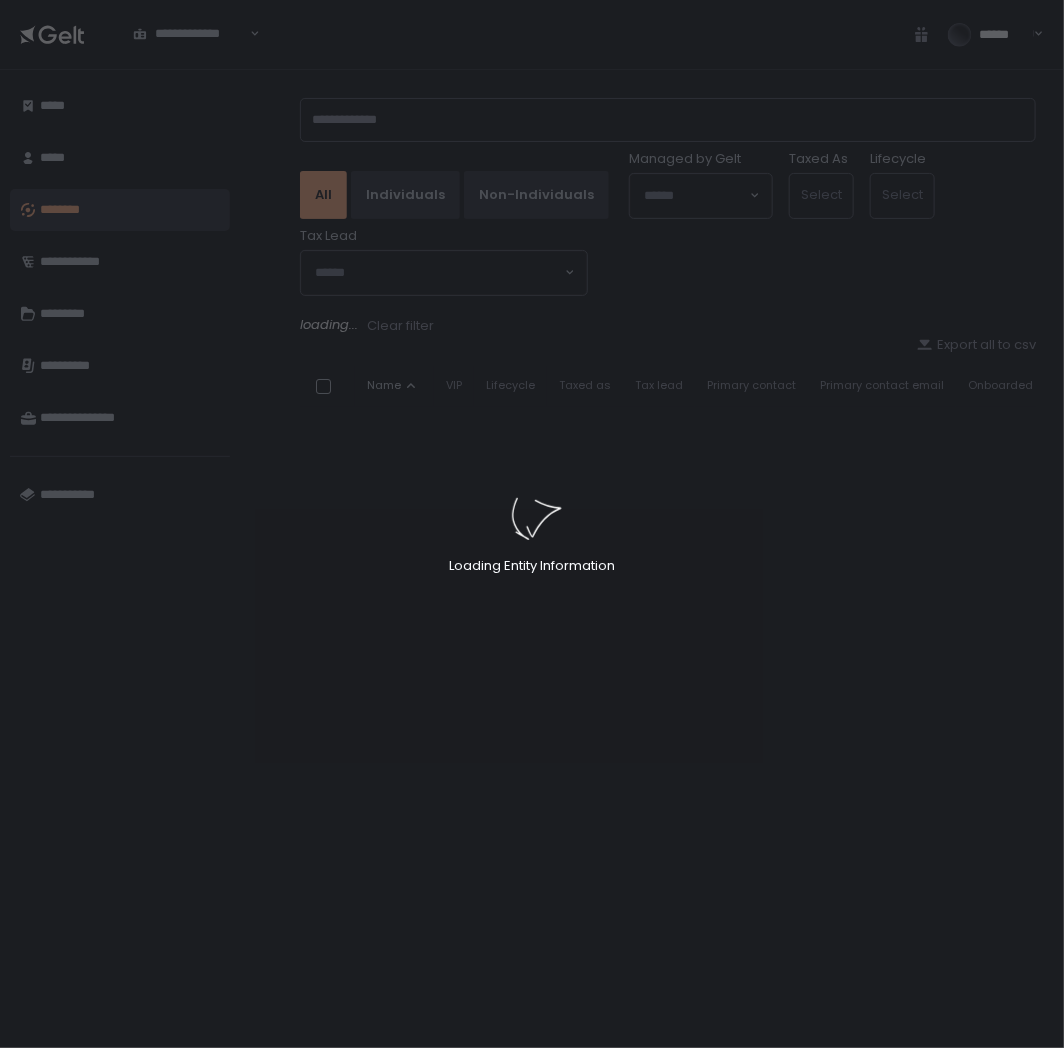 click on "Loading Entity Information" 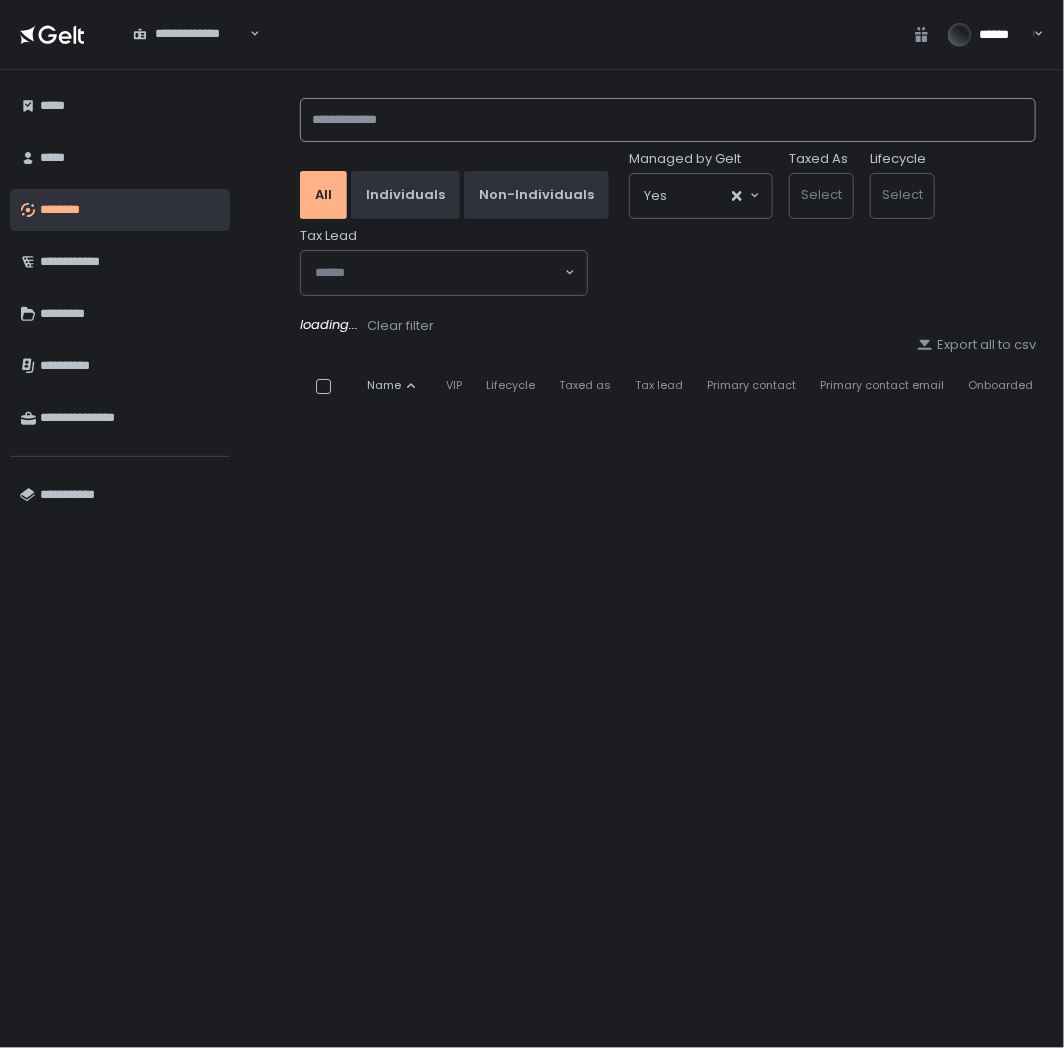 click 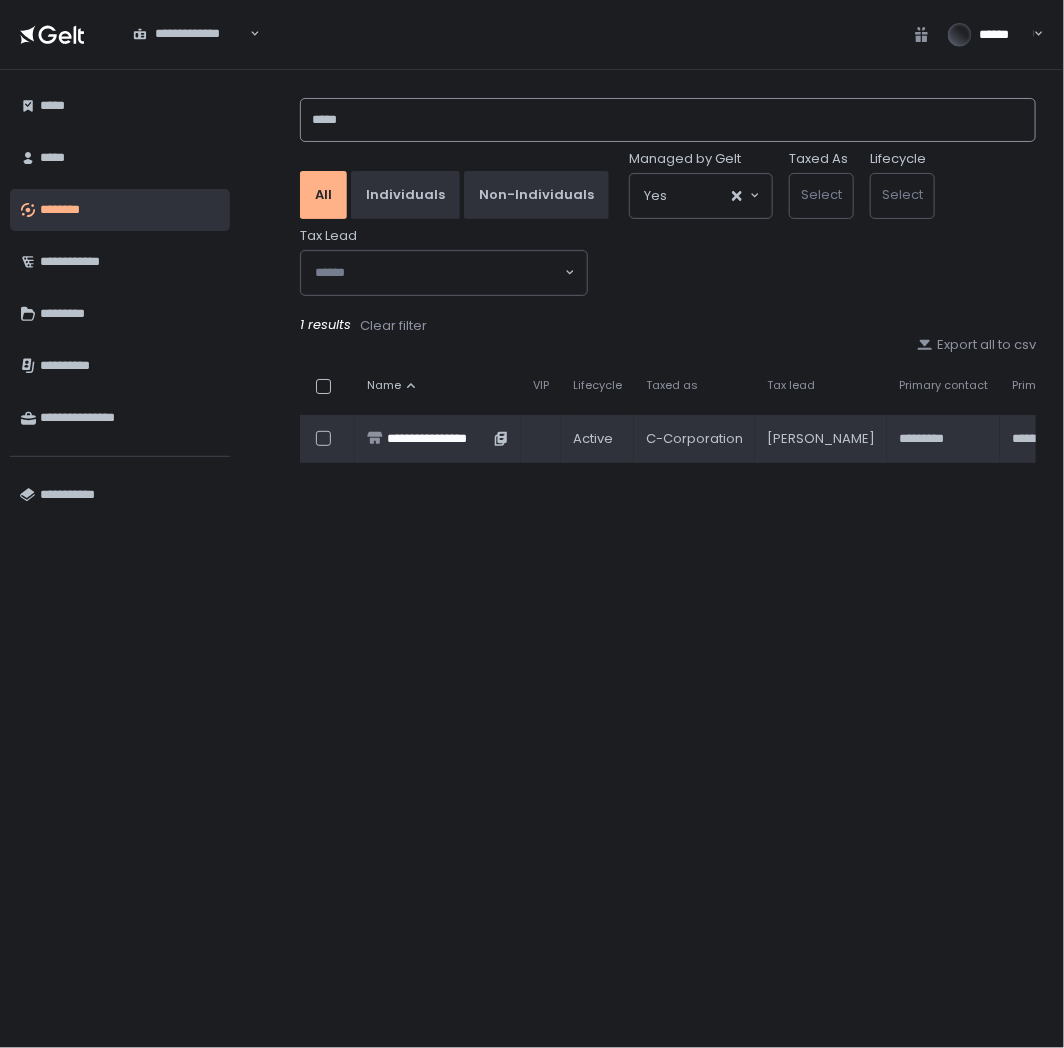 type on "*****" 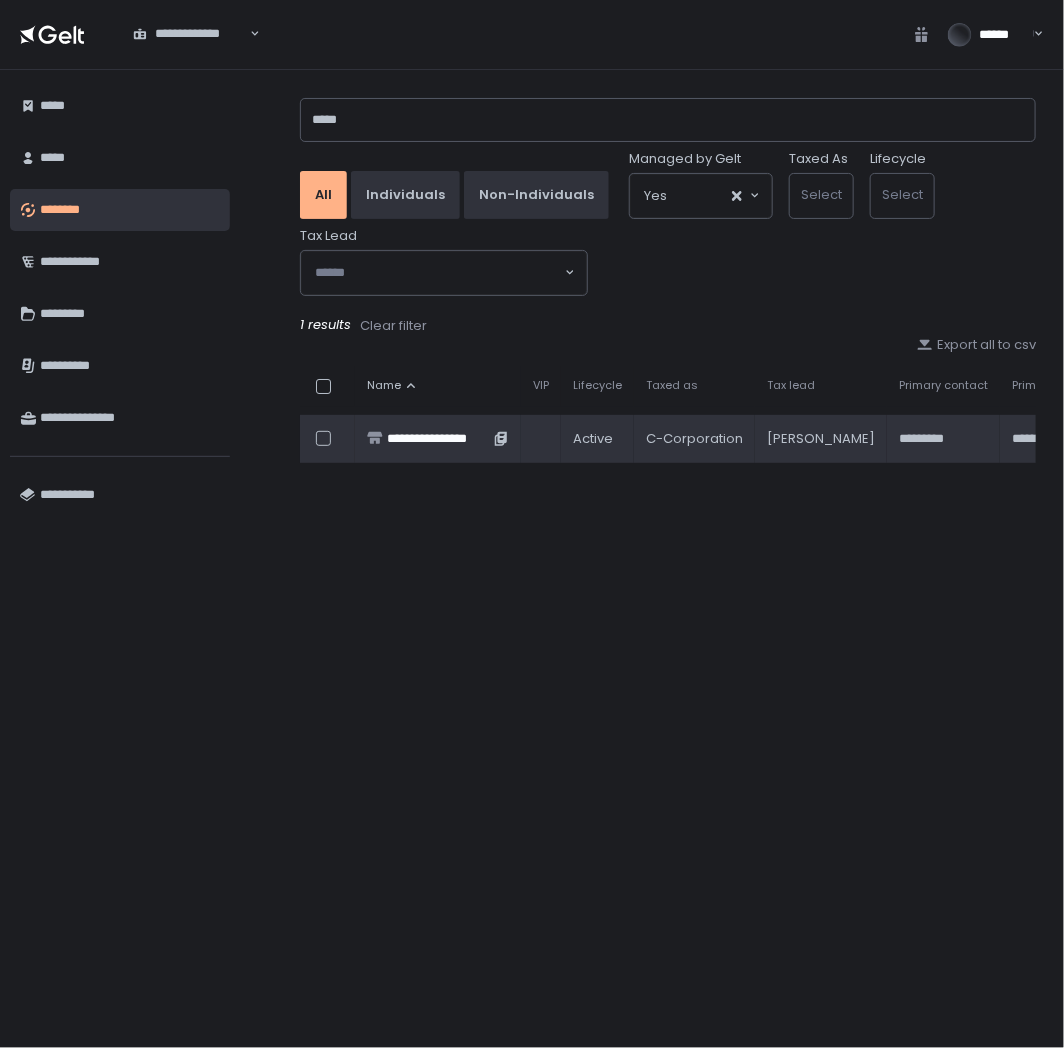 click on "**********" at bounding box center (438, 439) 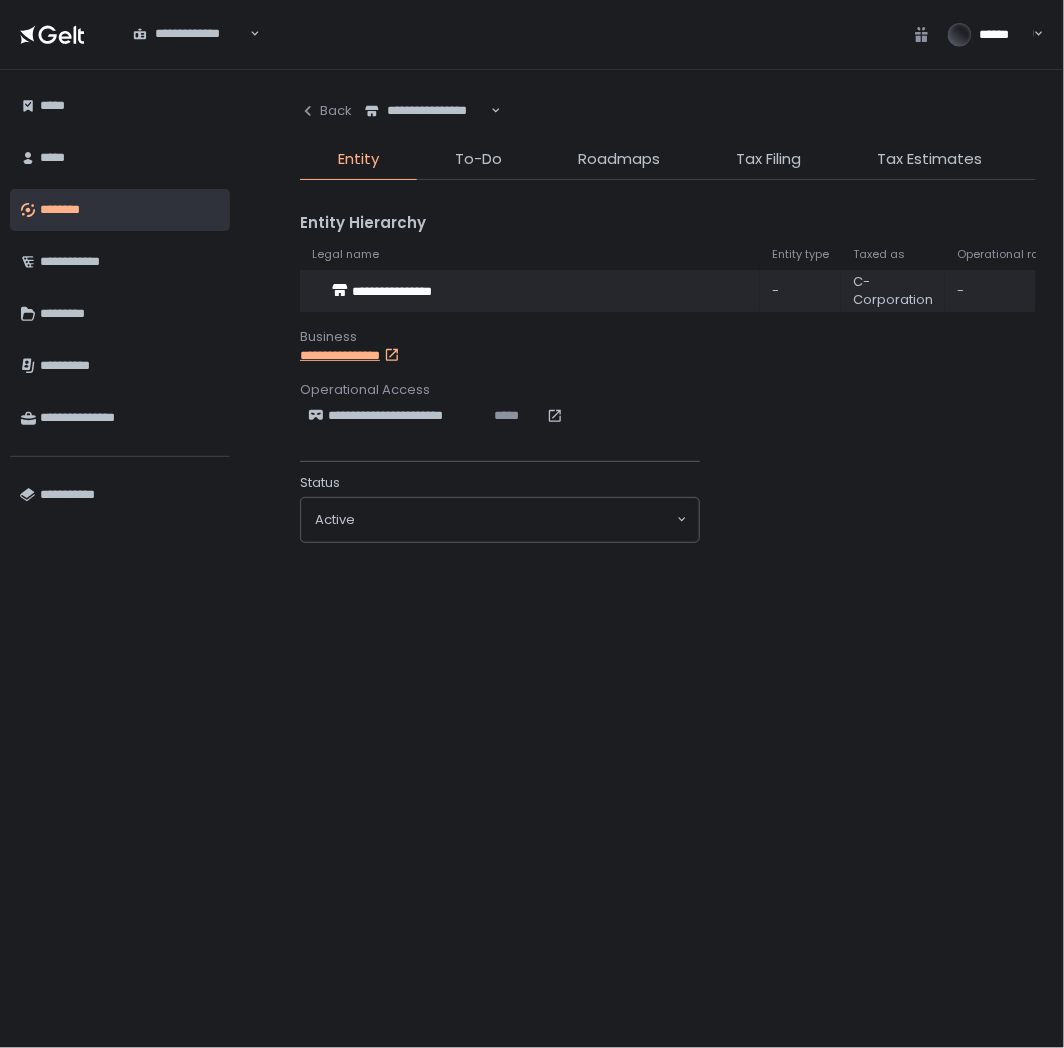 click on "**********" at bounding box center (362, 356) 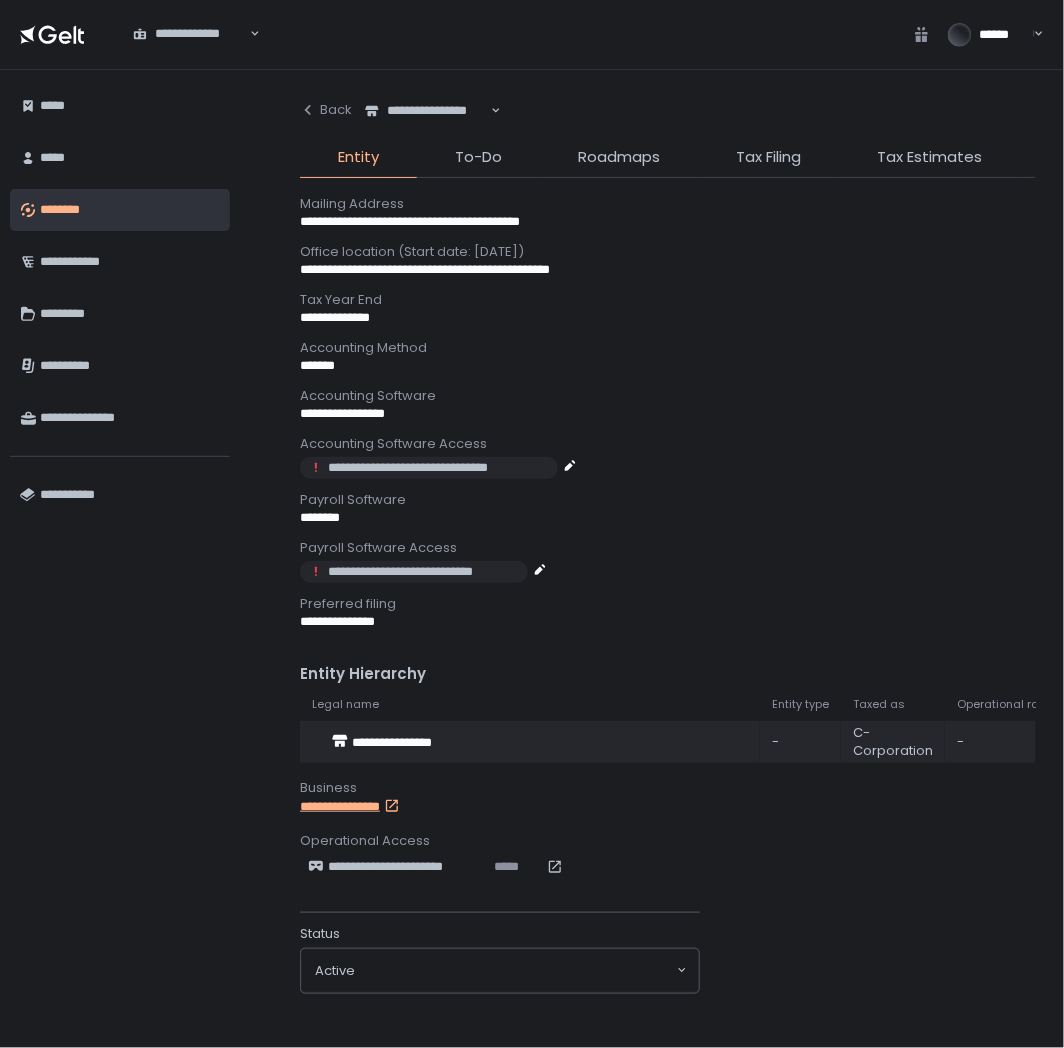 scroll, scrollTop: 782, scrollLeft: 0, axis: vertical 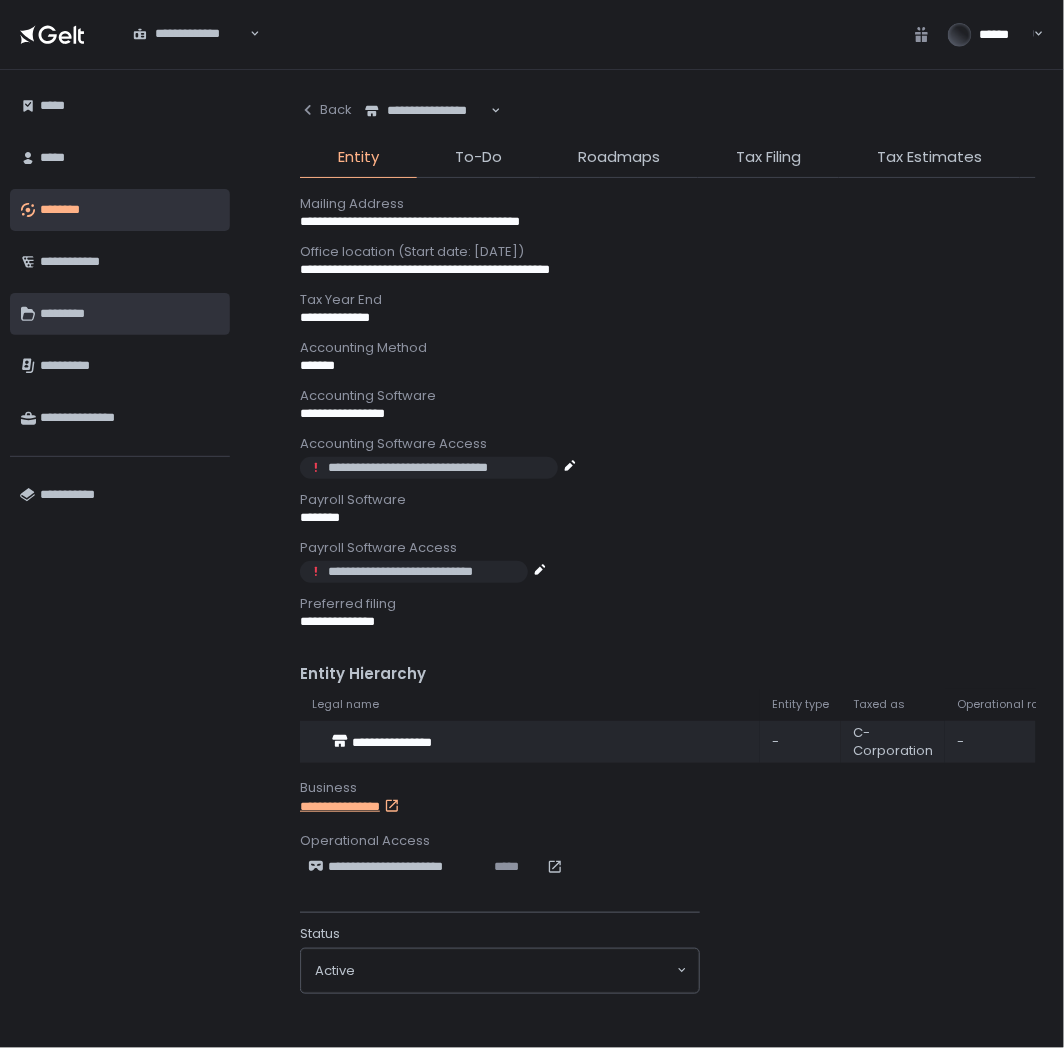 click on "*********" at bounding box center (130, 314) 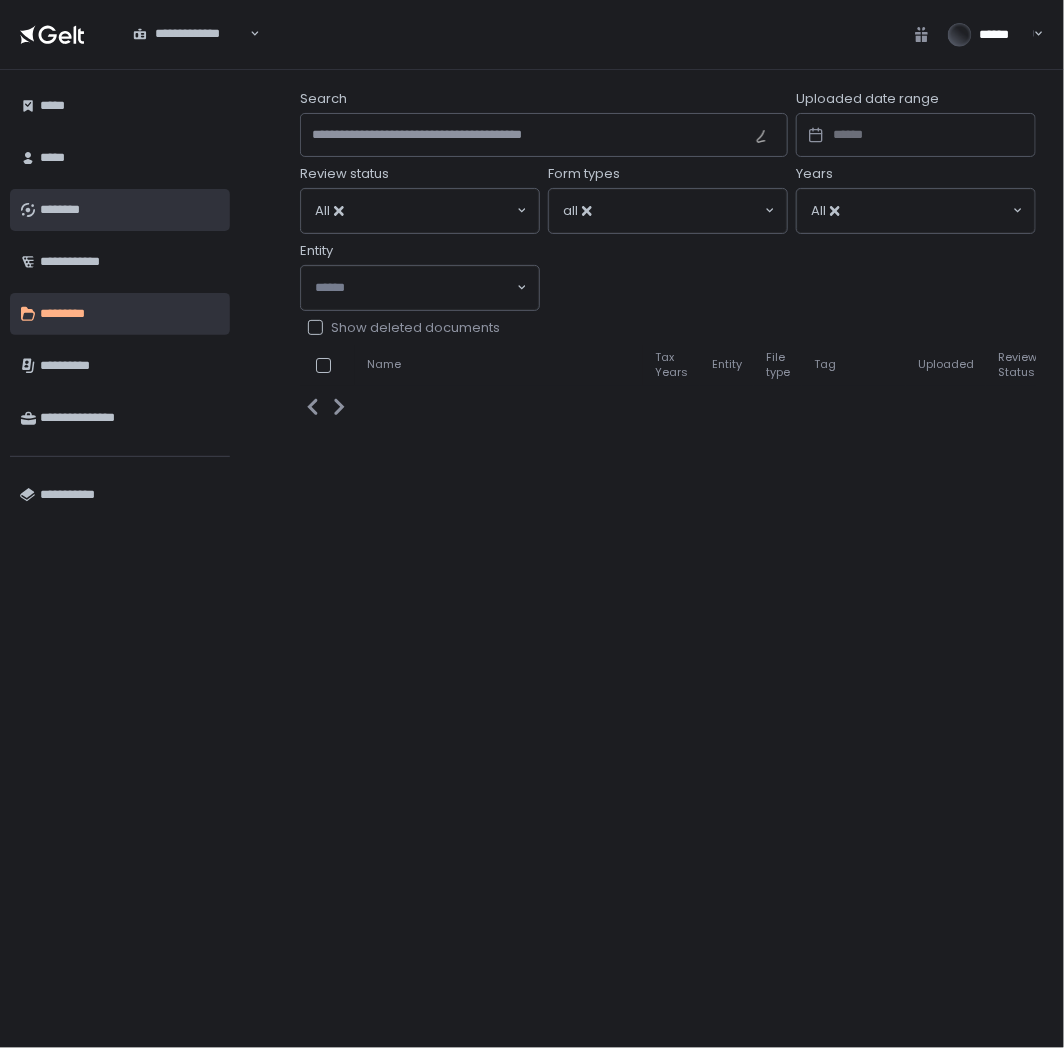 click on "********" at bounding box center (130, 210) 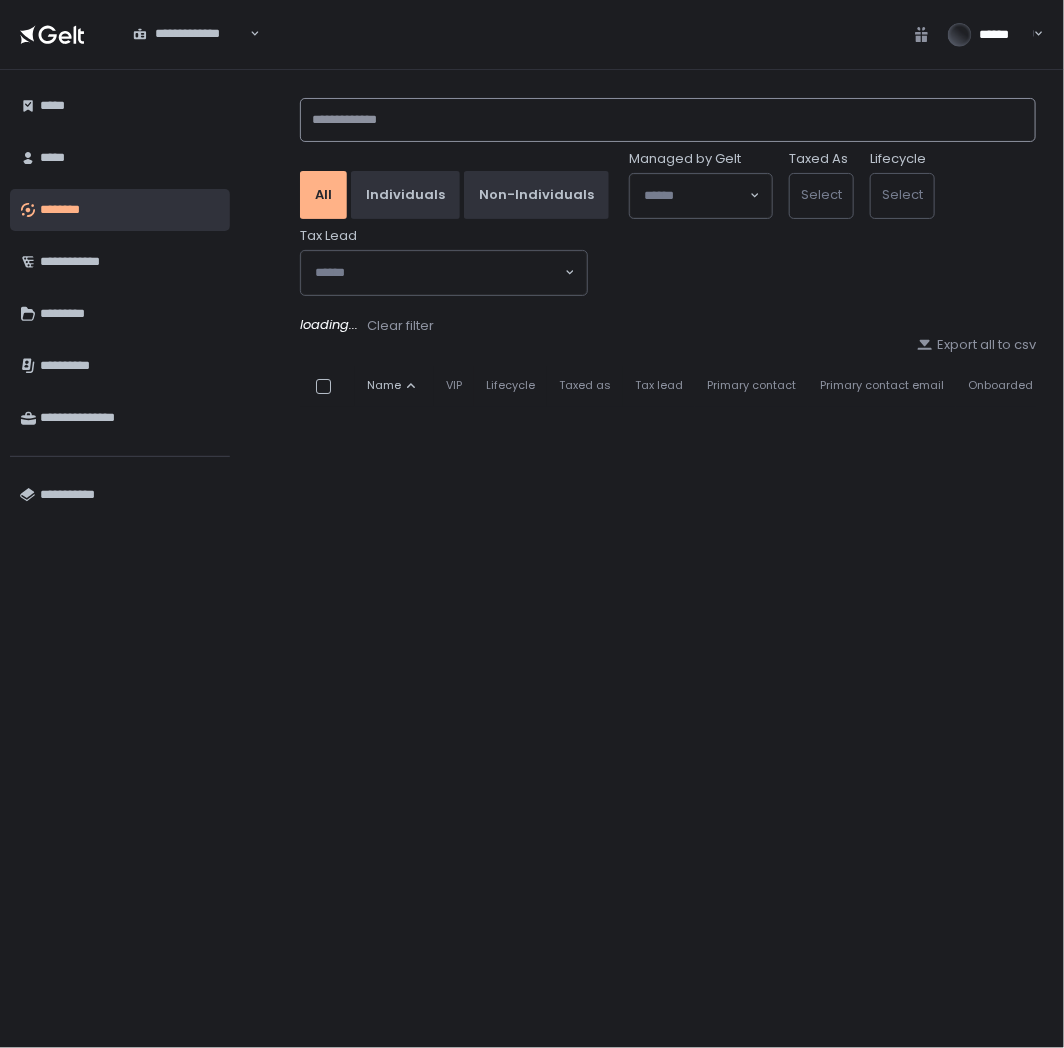 click 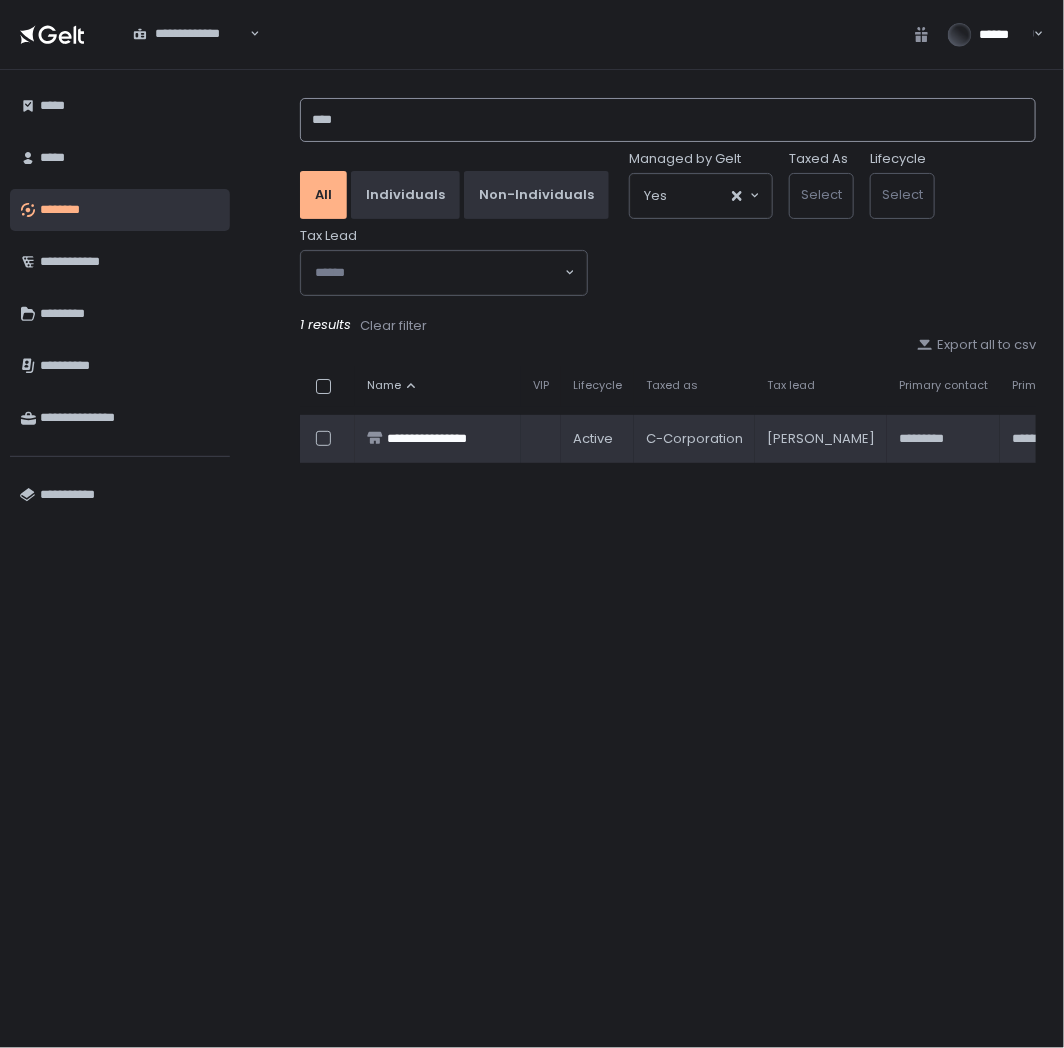 type on "****" 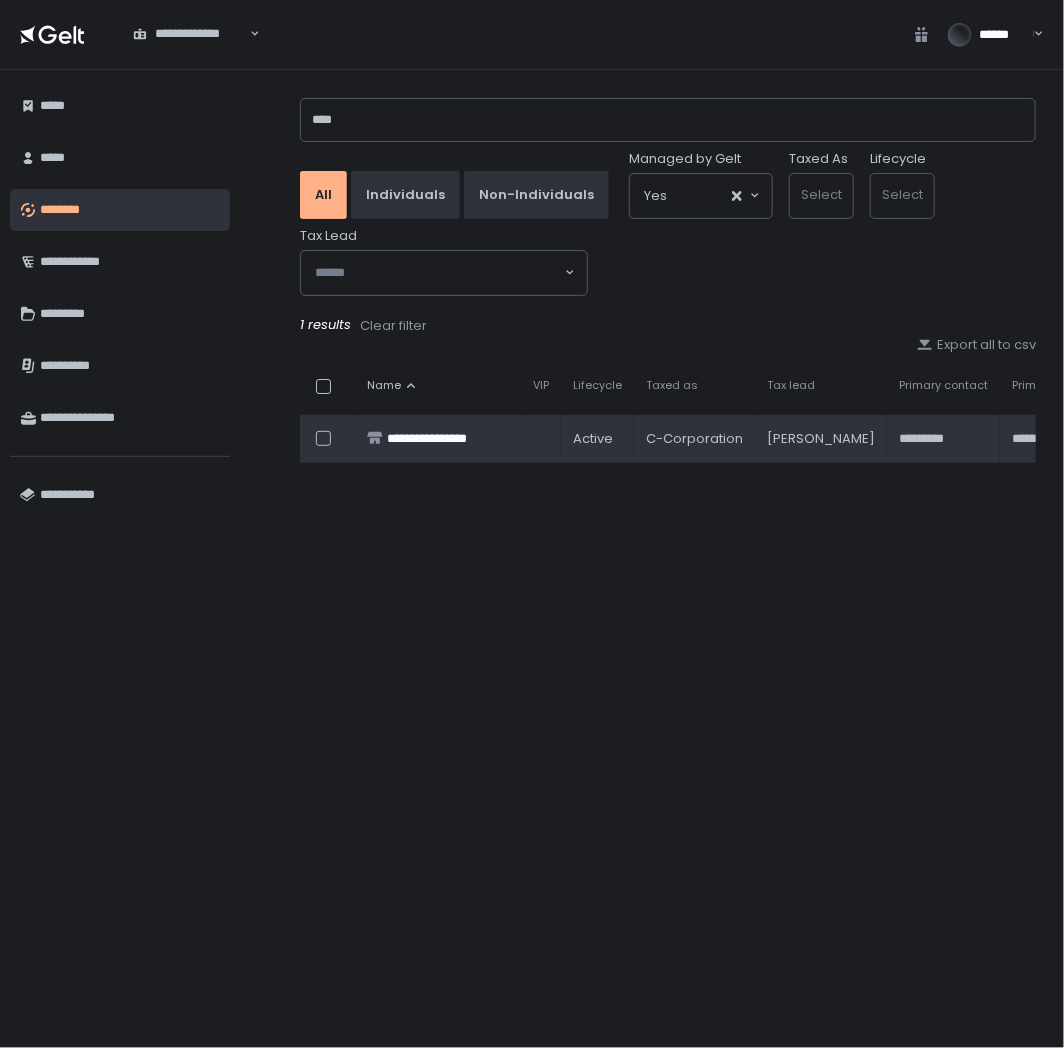 click on "**********" 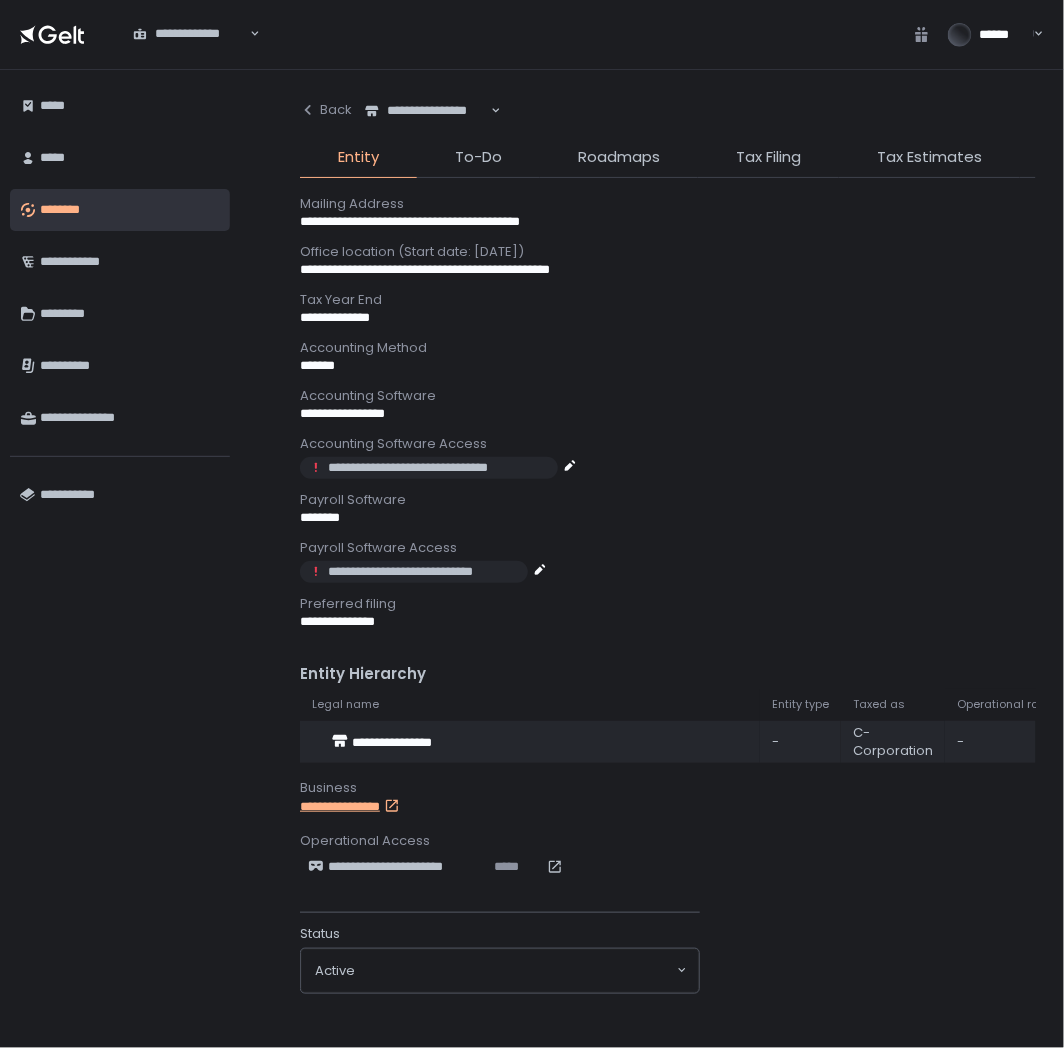 scroll, scrollTop: 782, scrollLeft: 0, axis: vertical 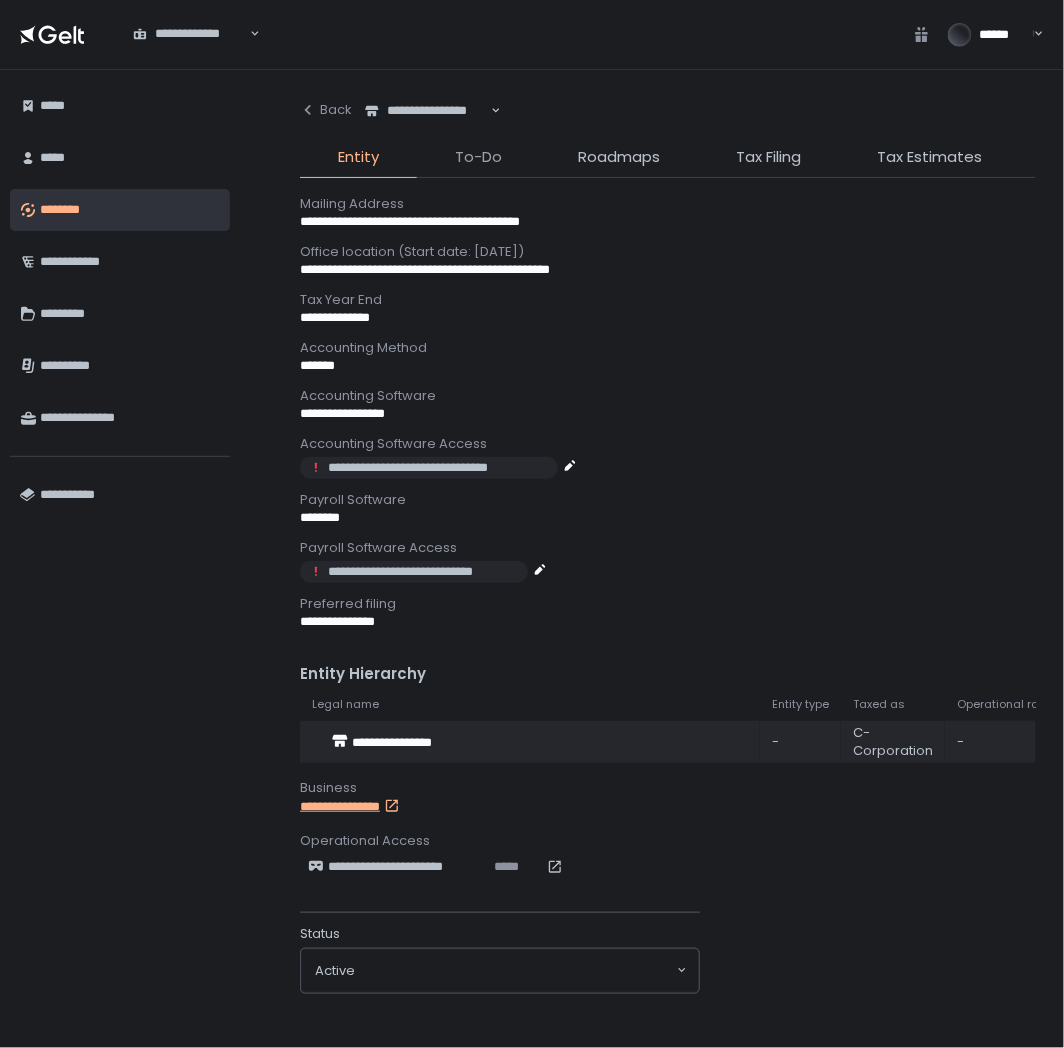 click on "To-Do" at bounding box center (478, 157) 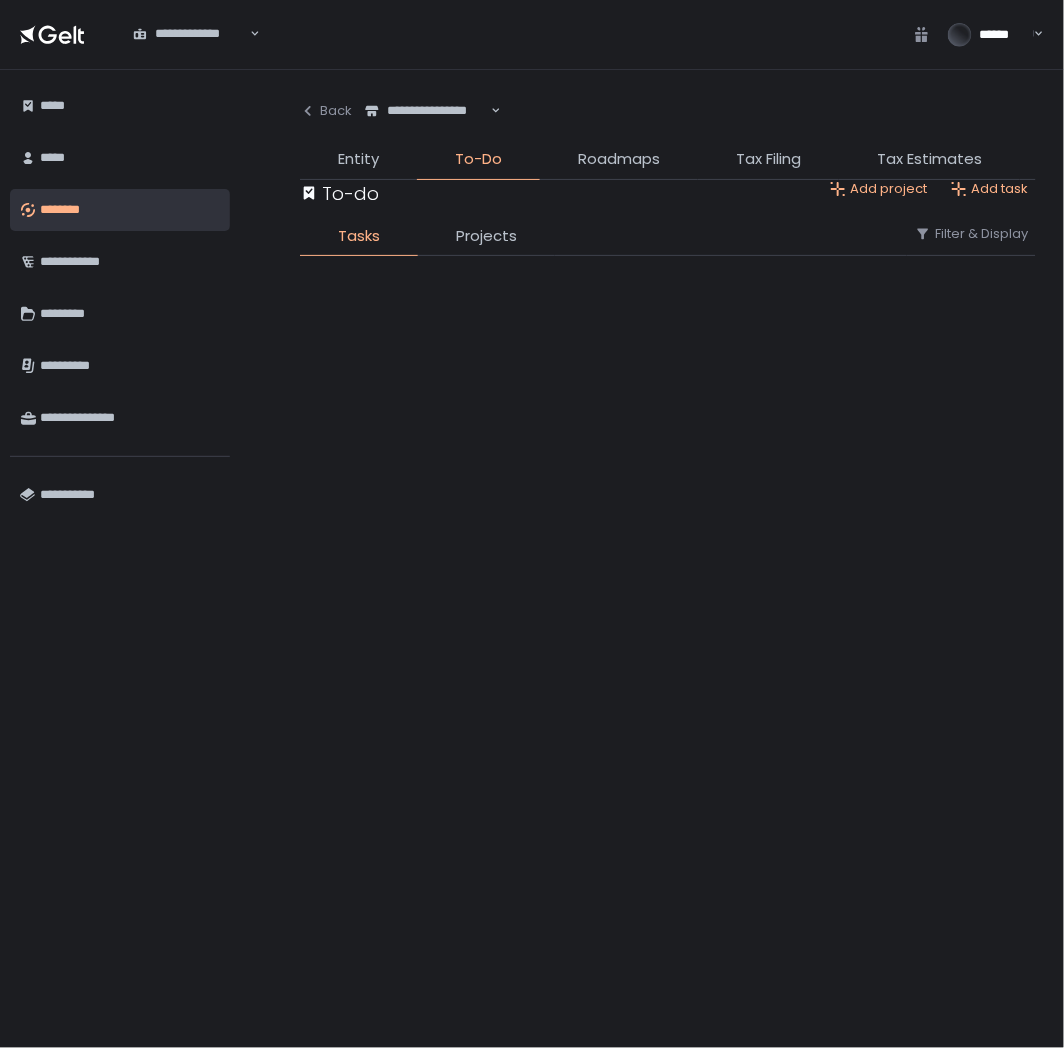 scroll, scrollTop: 0, scrollLeft: 0, axis: both 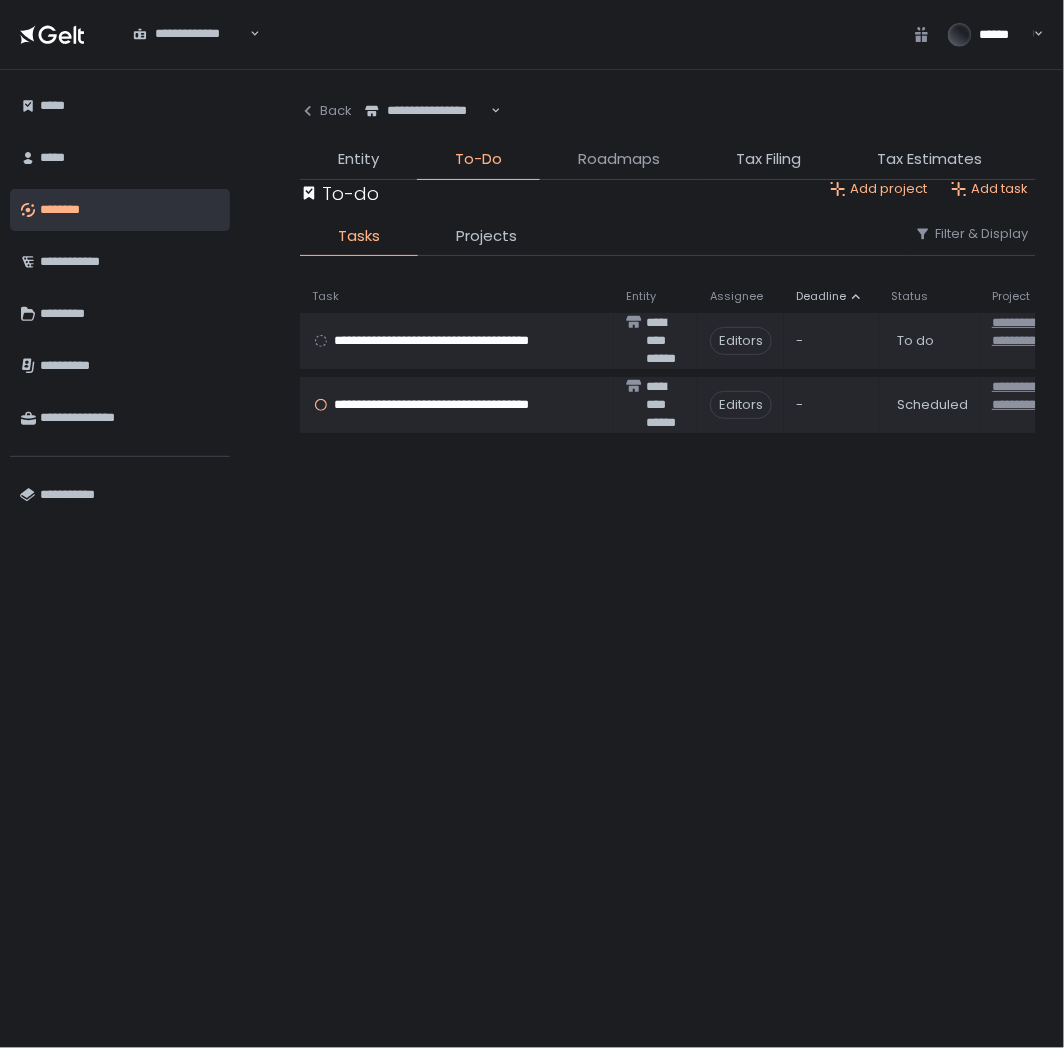 click on "Roadmaps" at bounding box center (619, 159) 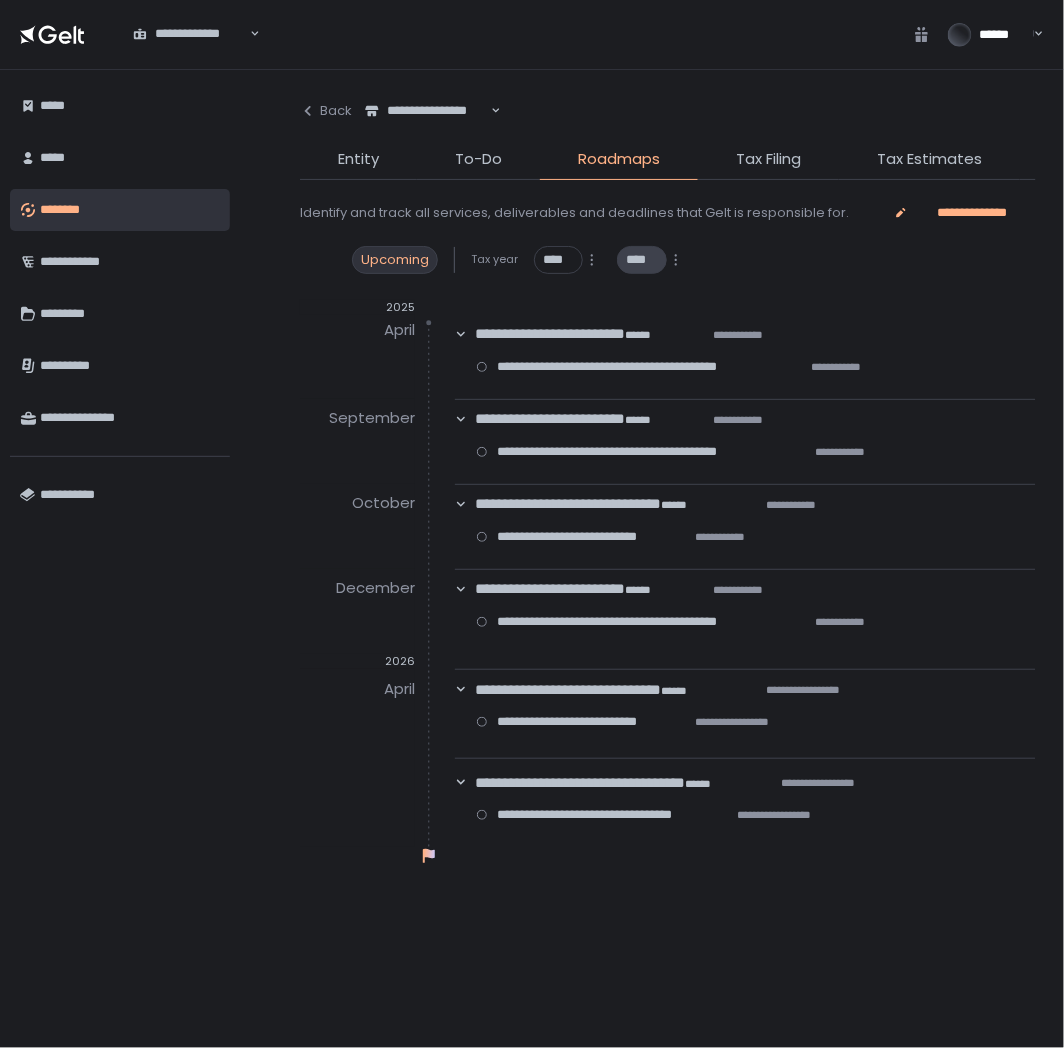 click on "****" at bounding box center [641, 260] 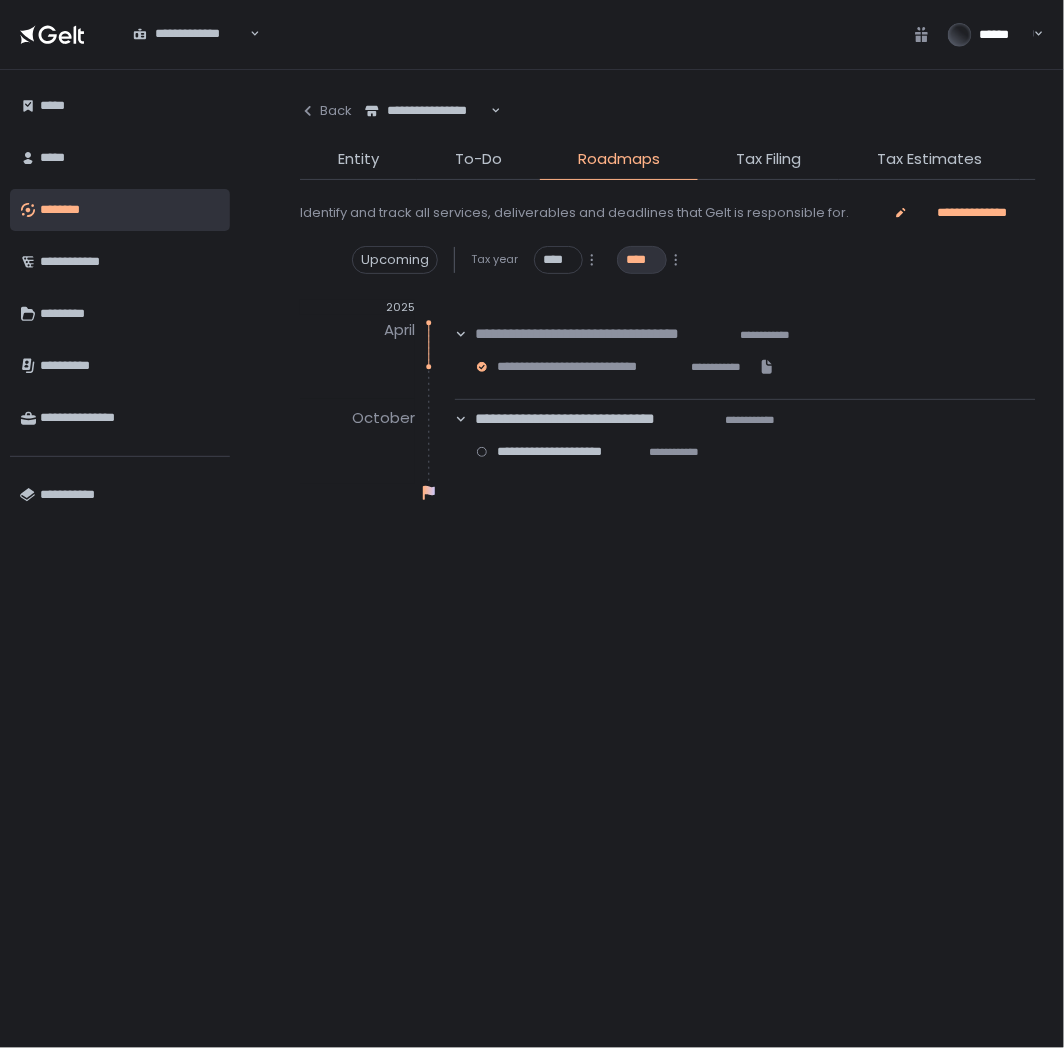 click on "To-Do" 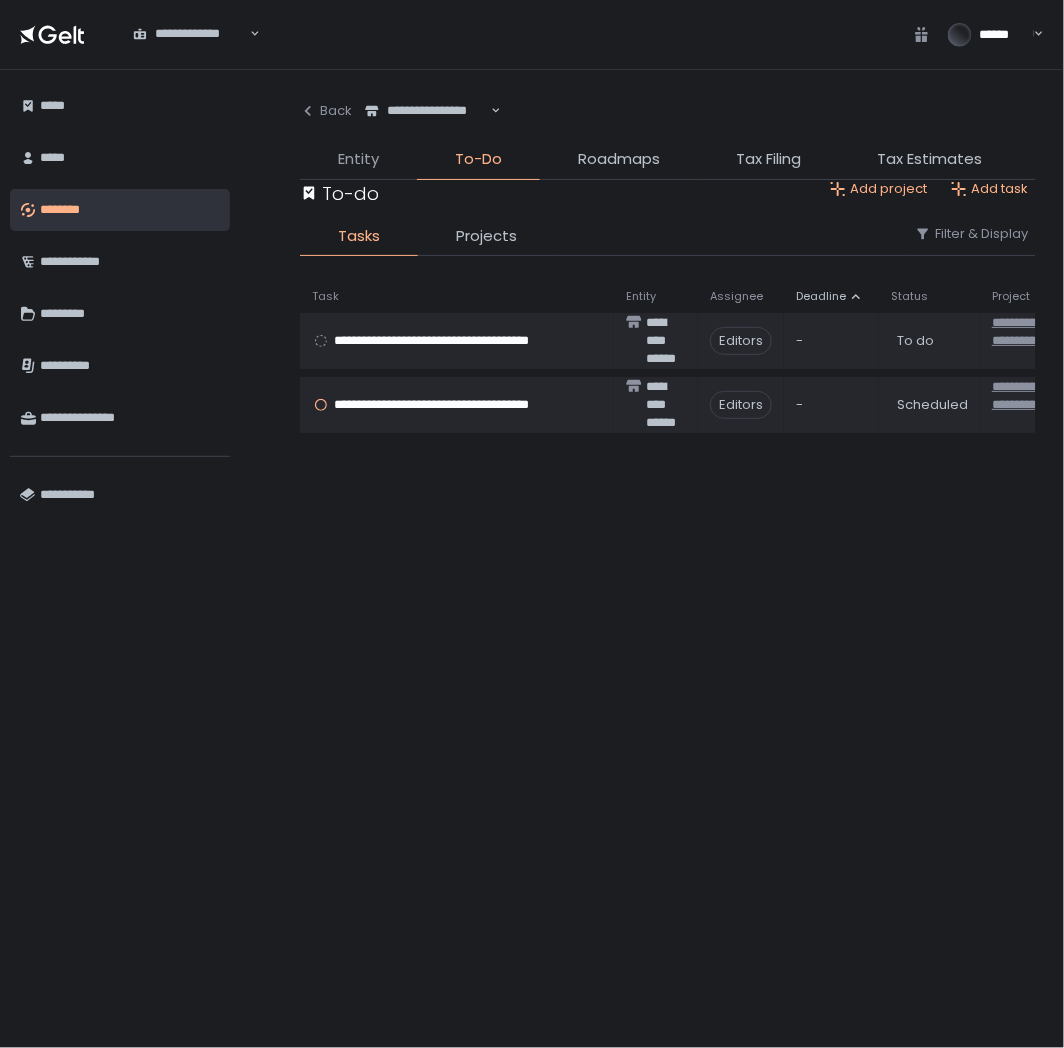click on "Entity" at bounding box center [358, 159] 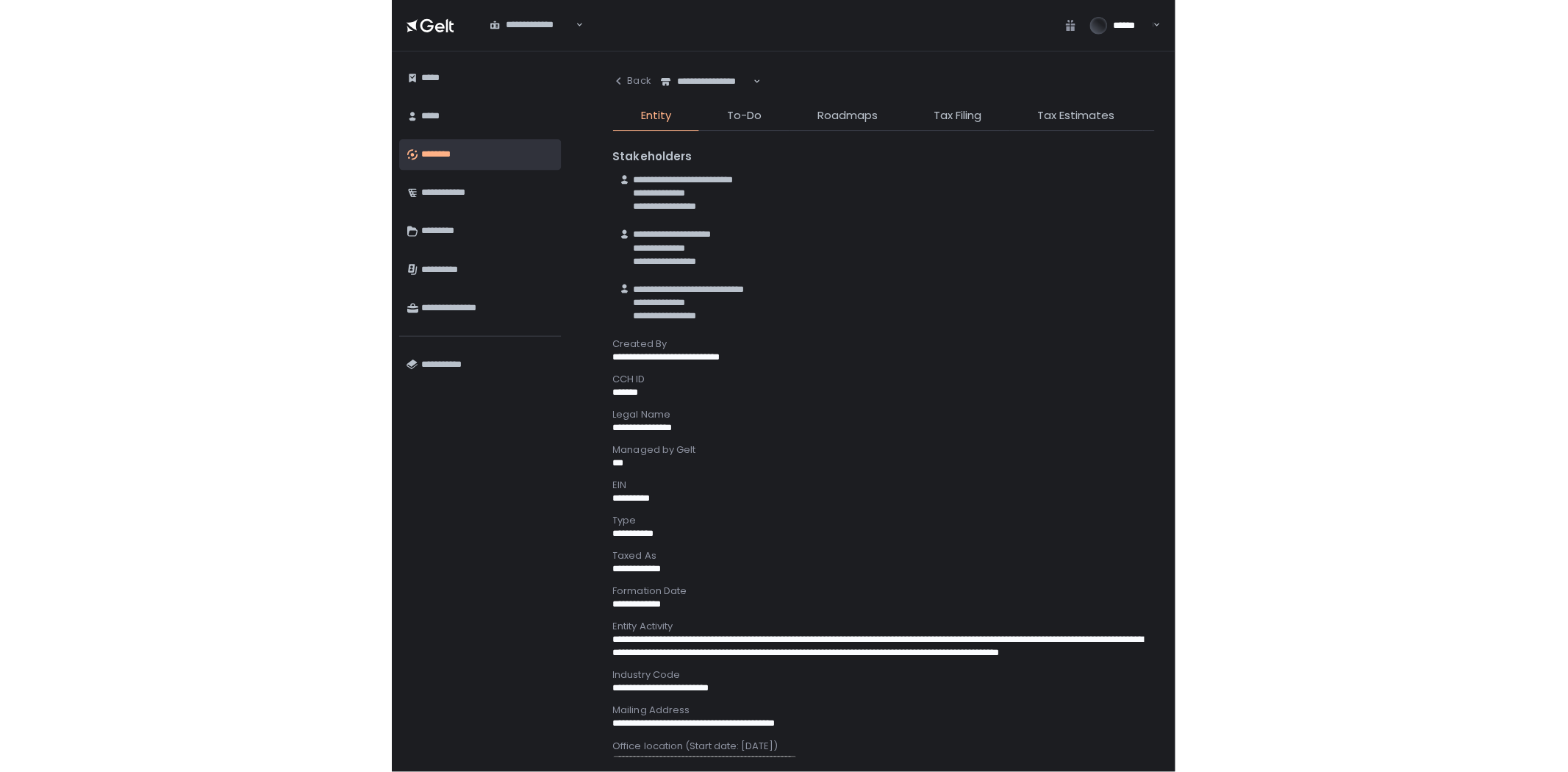 scroll, scrollTop: 571, scrollLeft: 0, axis: vertical 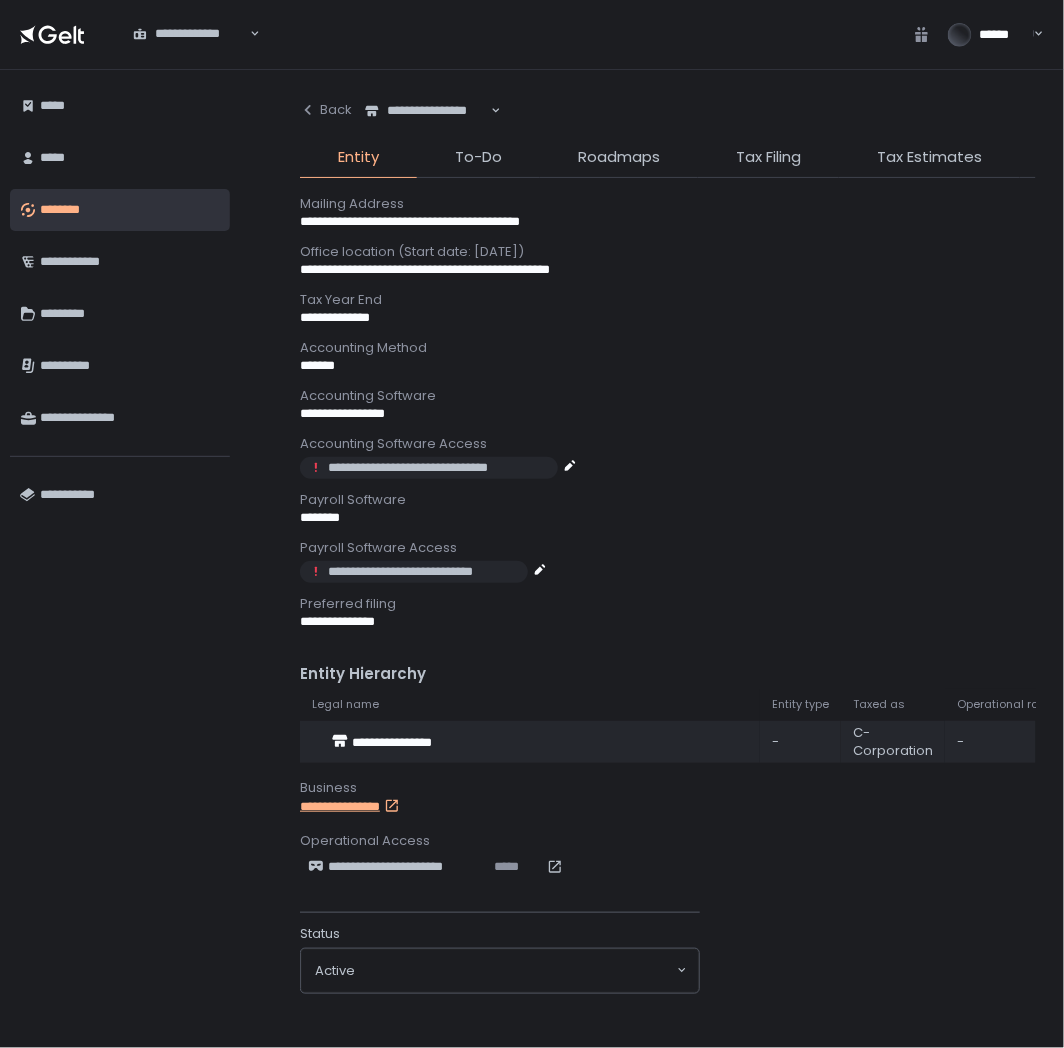 click on "**********" at bounding box center (362, 807) 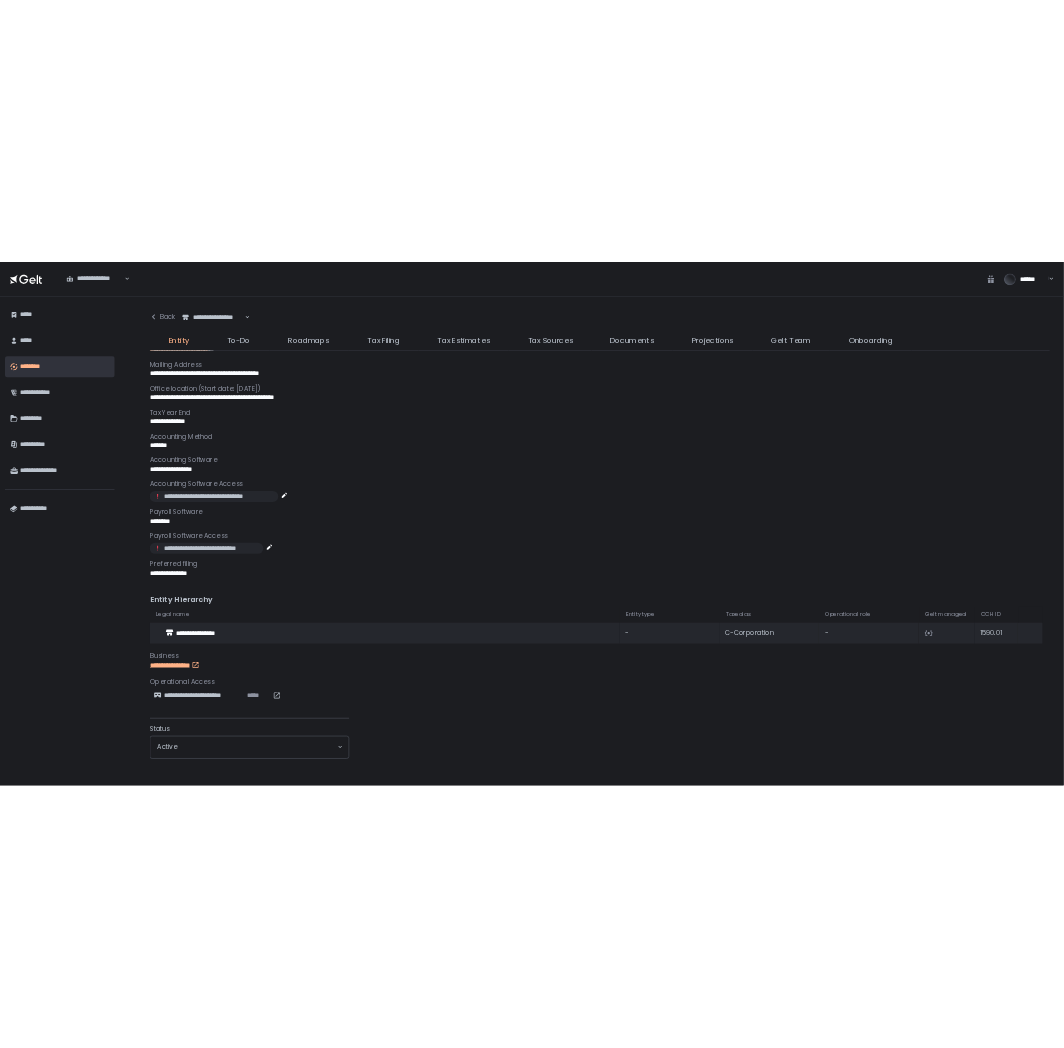 scroll, scrollTop: 741, scrollLeft: 0, axis: vertical 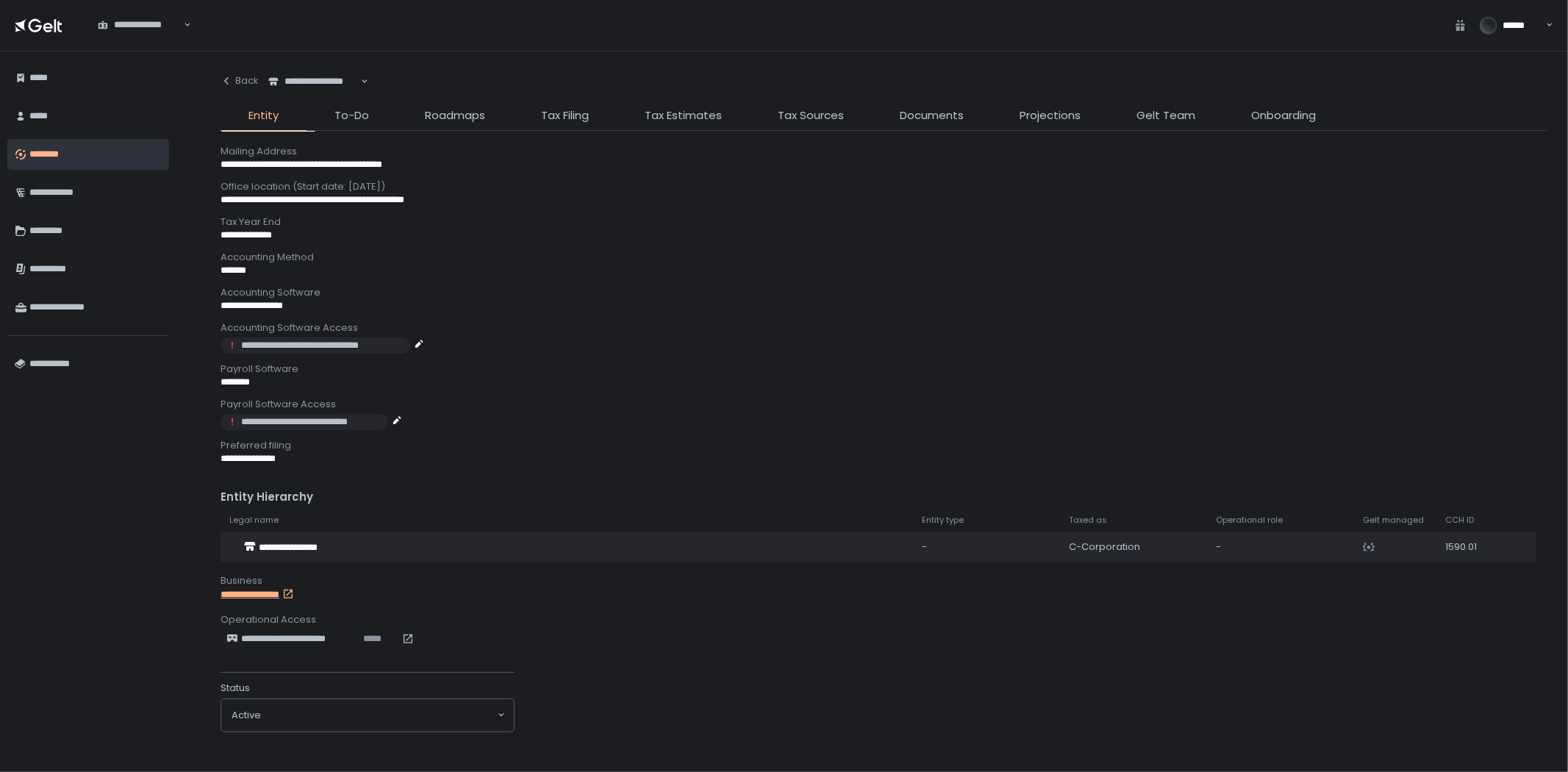 click on "Payroll Software Access" 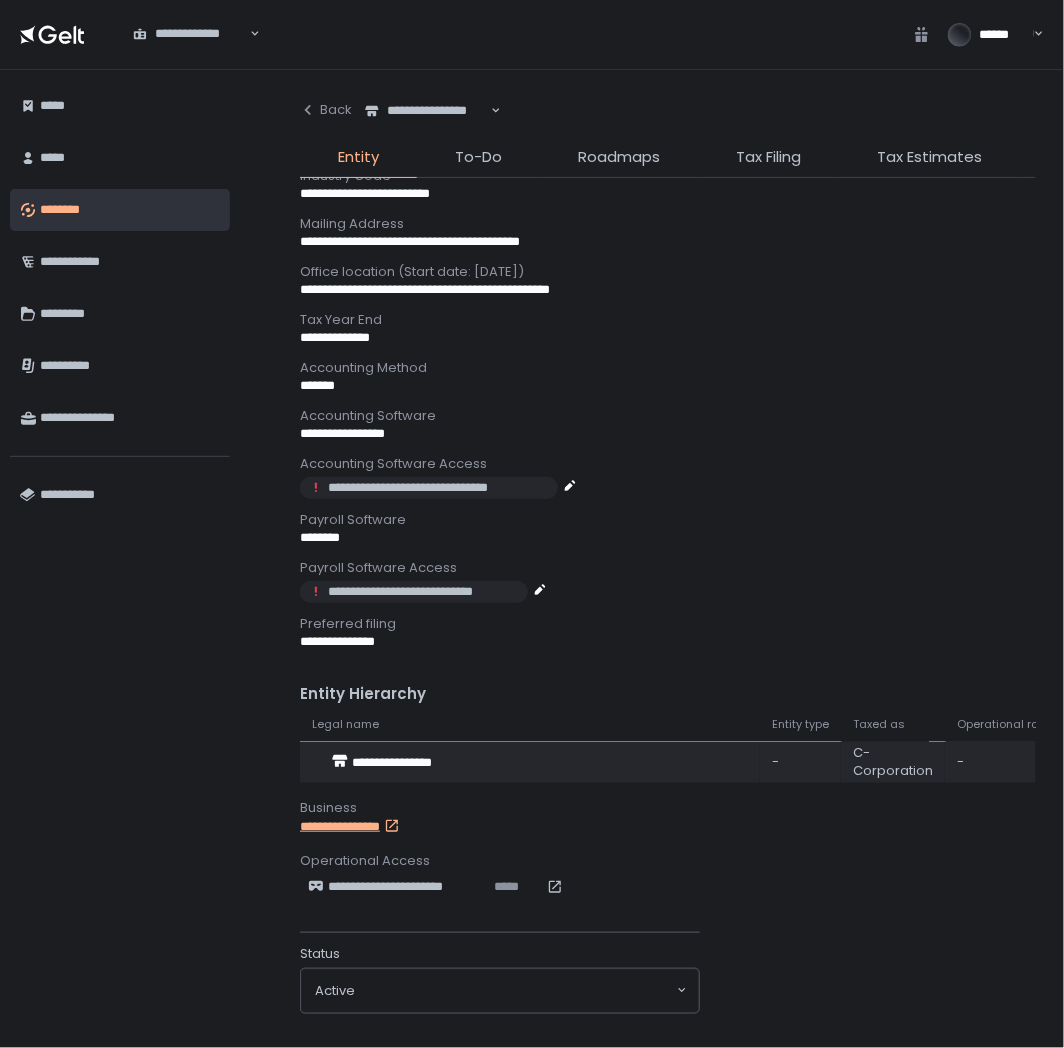 scroll, scrollTop: 777, scrollLeft: 0, axis: vertical 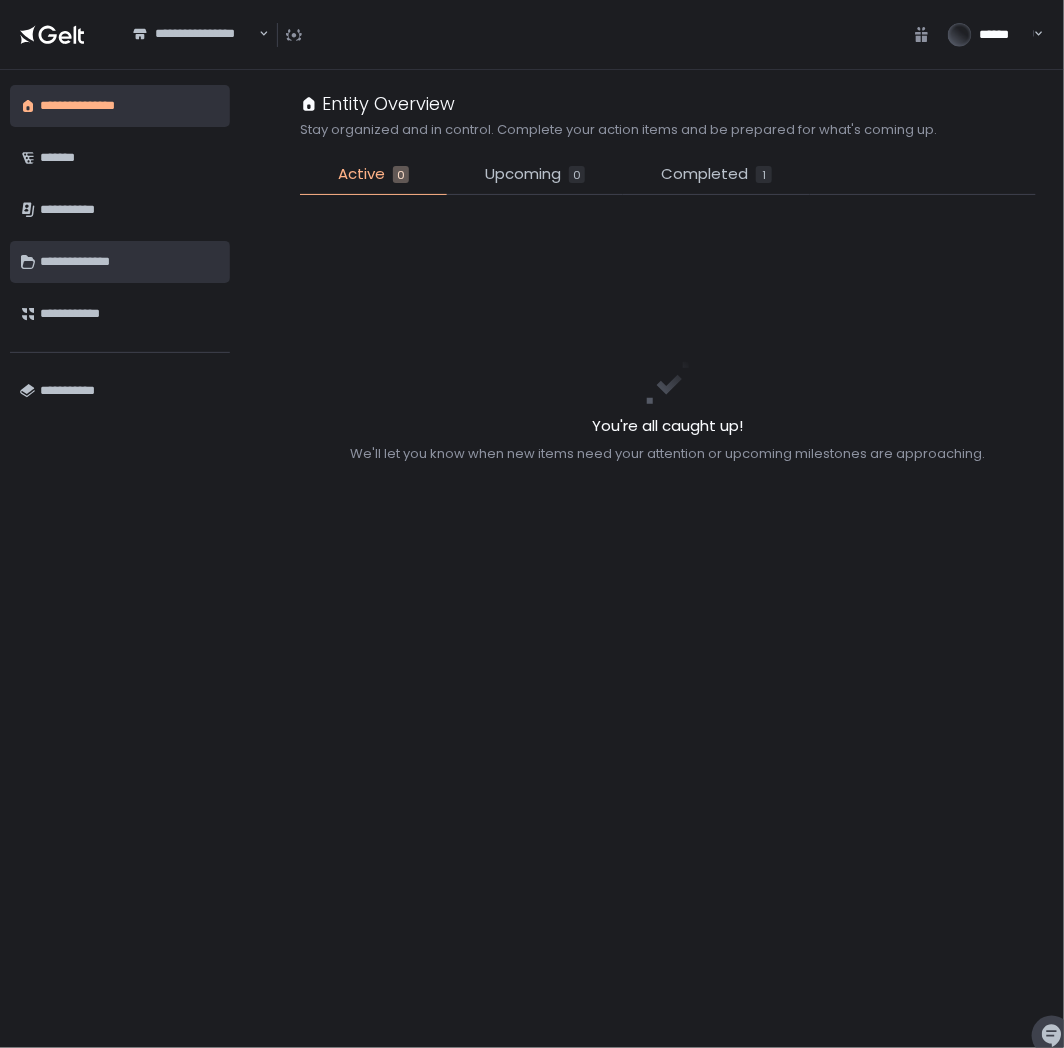 click on "**********" at bounding box center (130, 262) 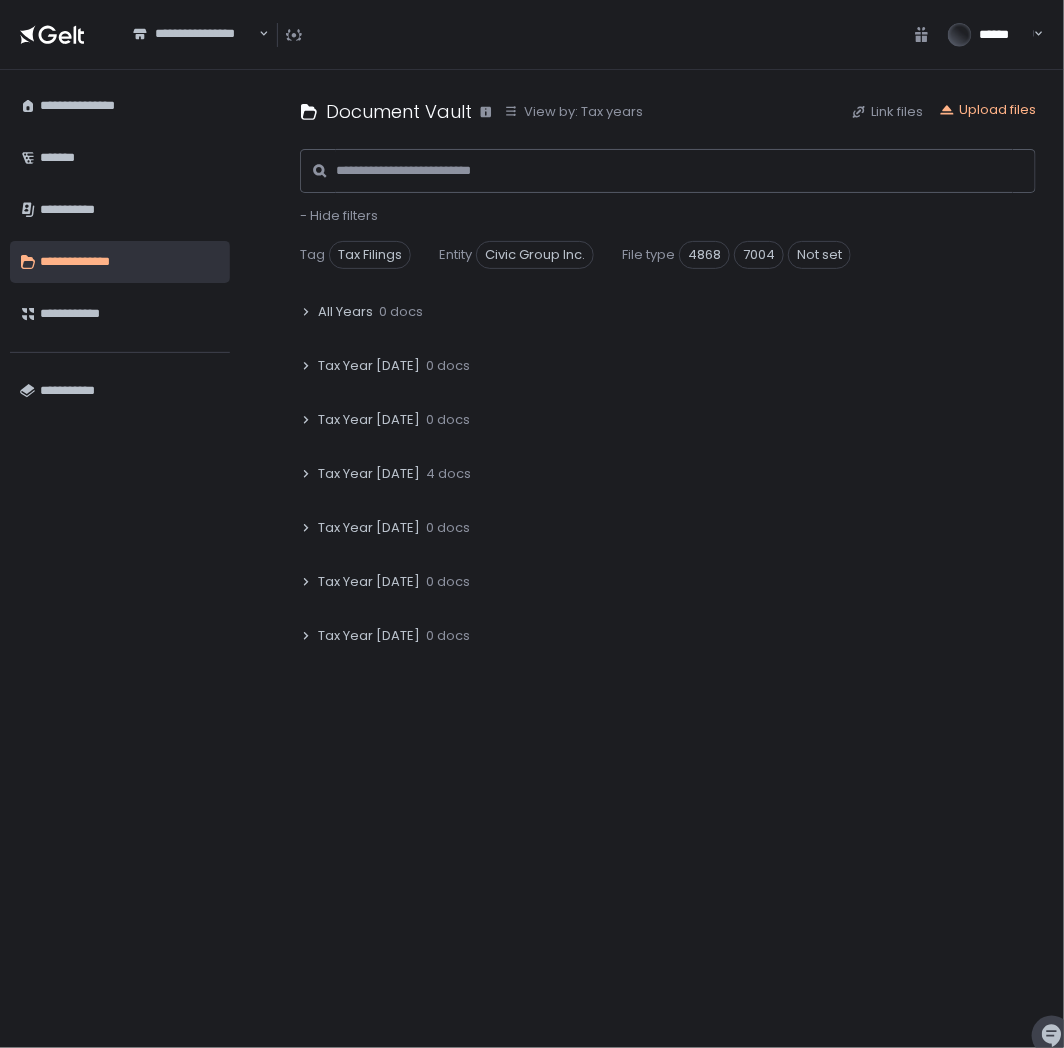 click 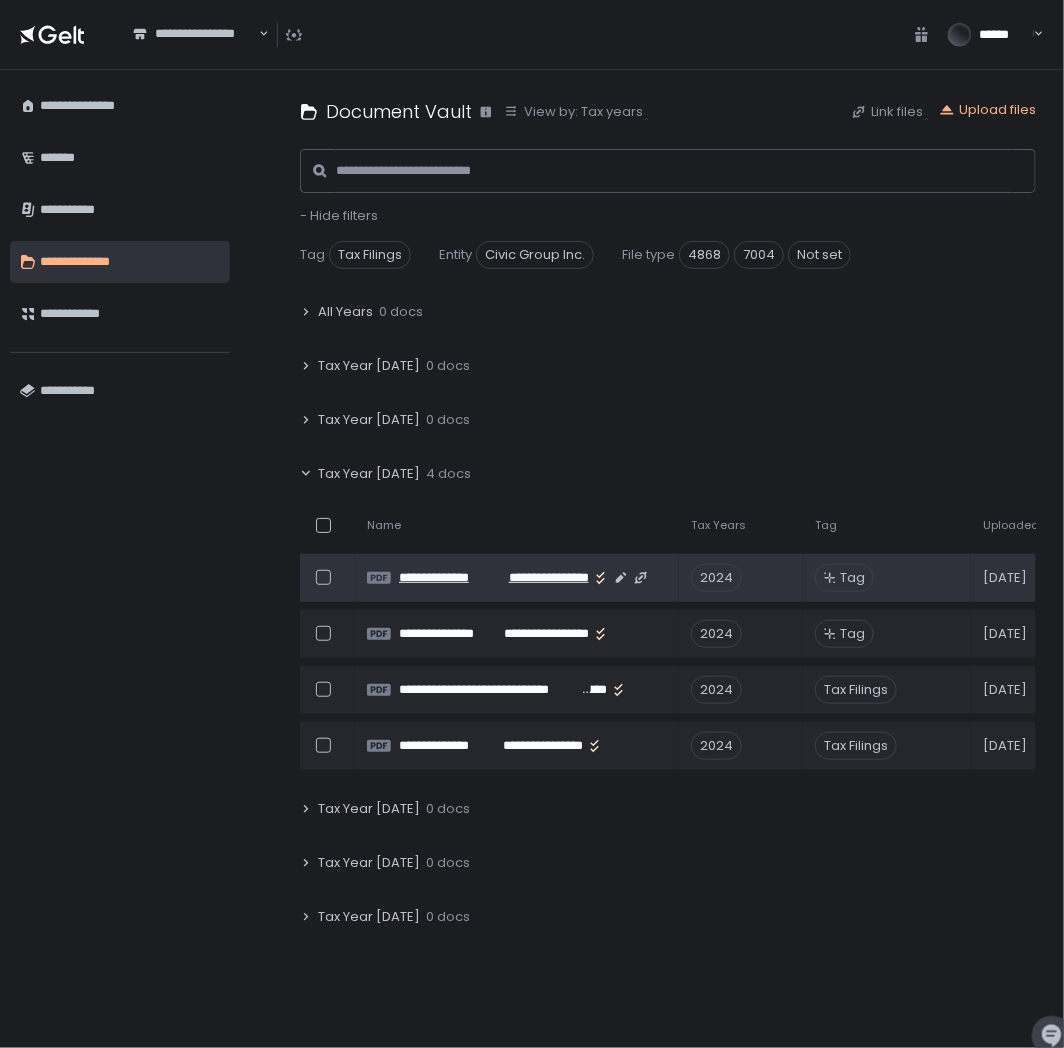 click on "**********" at bounding box center (539, 578) 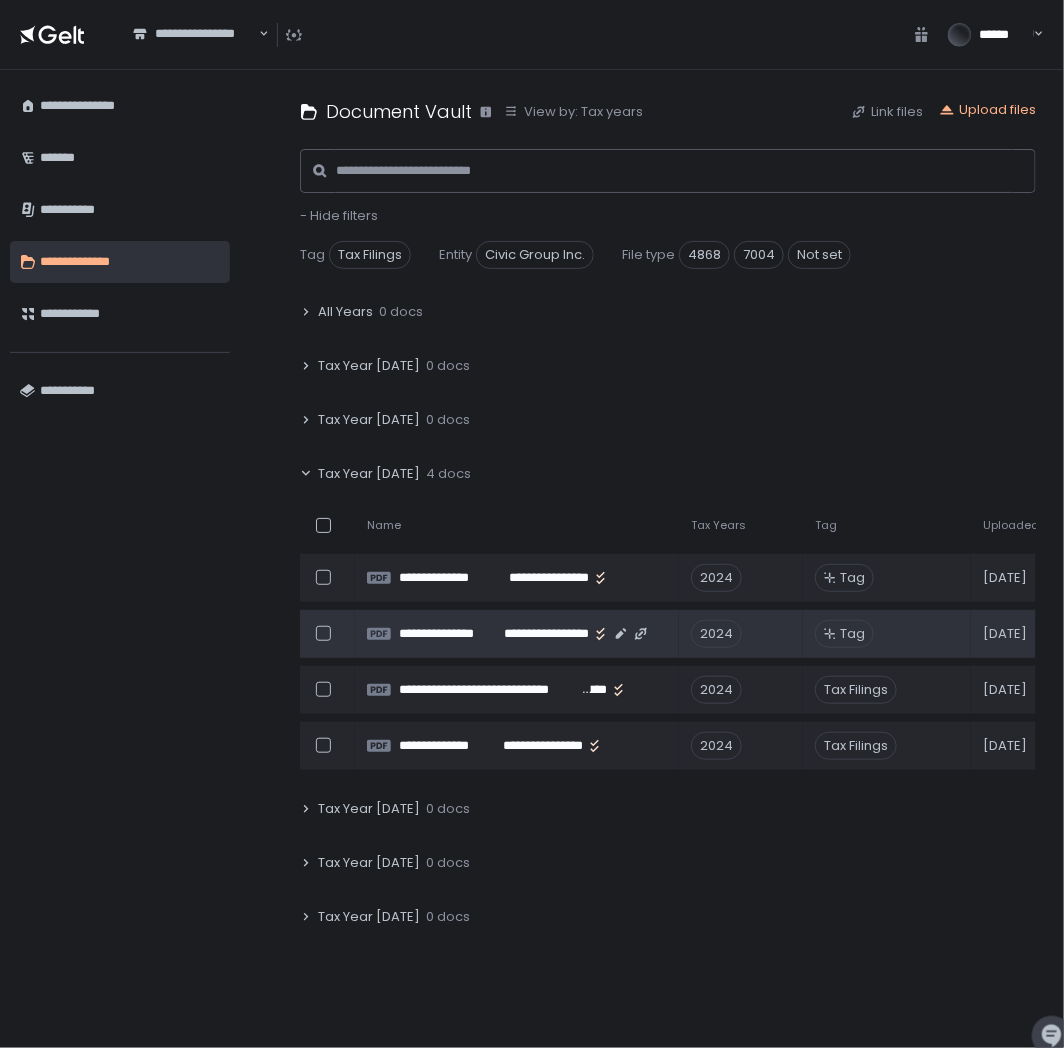 click on "**********" 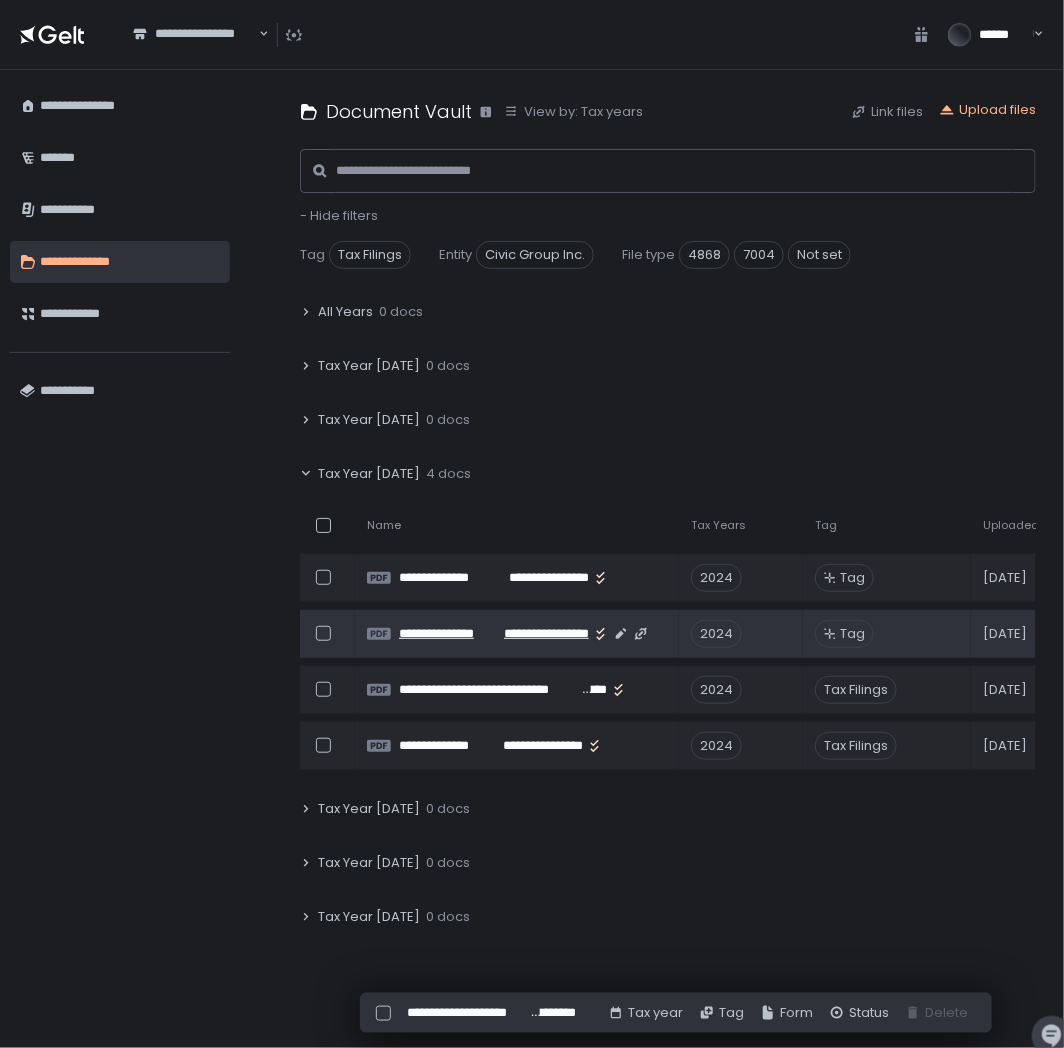 click on "**********" at bounding box center (444, 634) 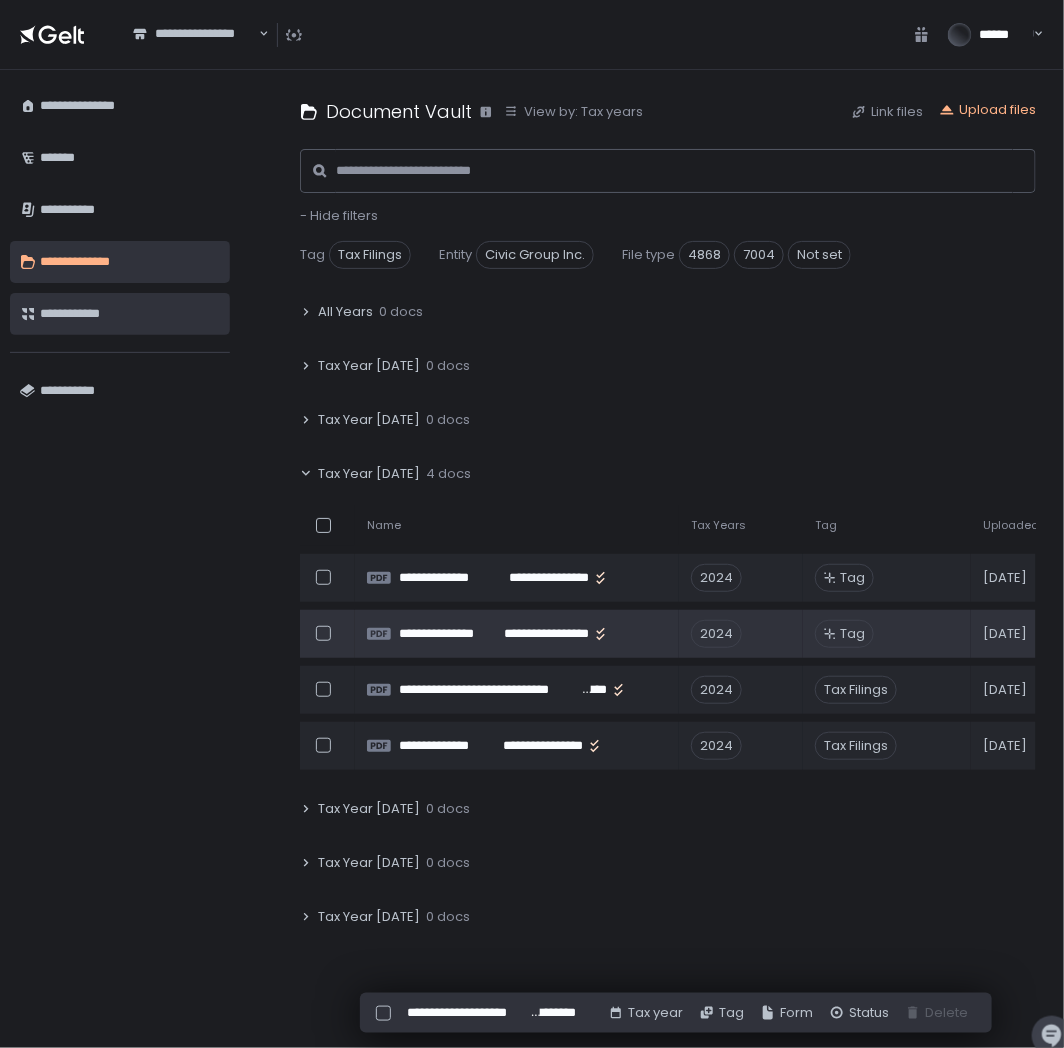 click on "**********" at bounding box center (120, 314) 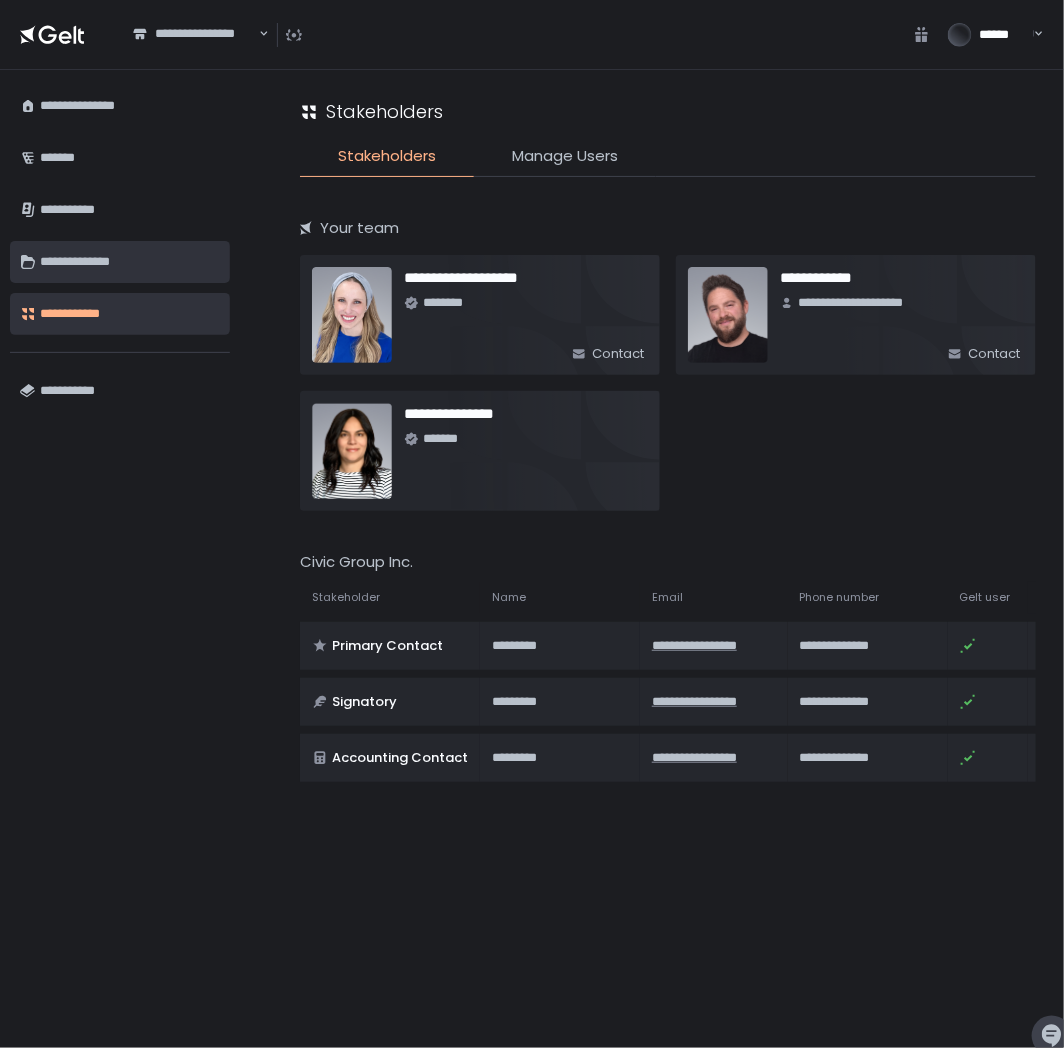 click on "**********" at bounding box center (130, 262) 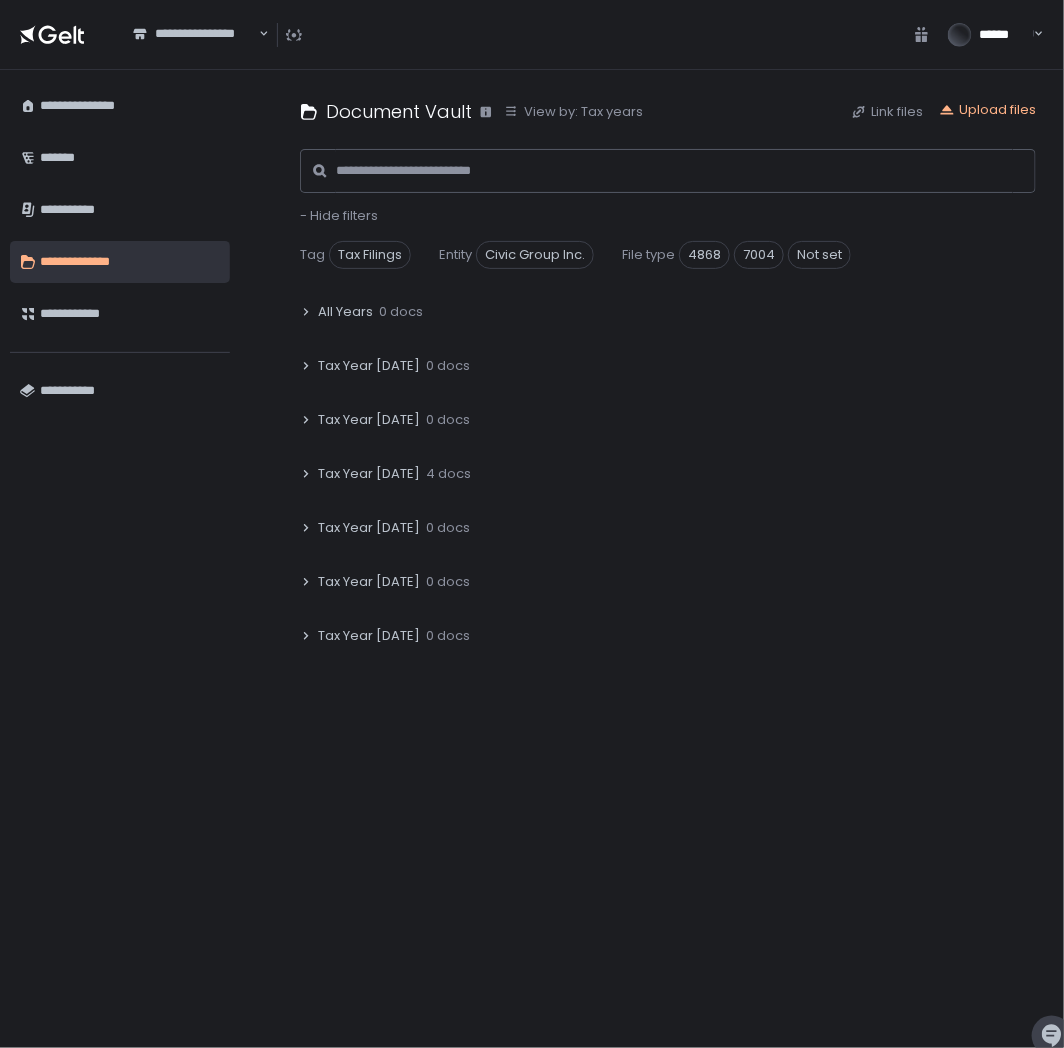 click 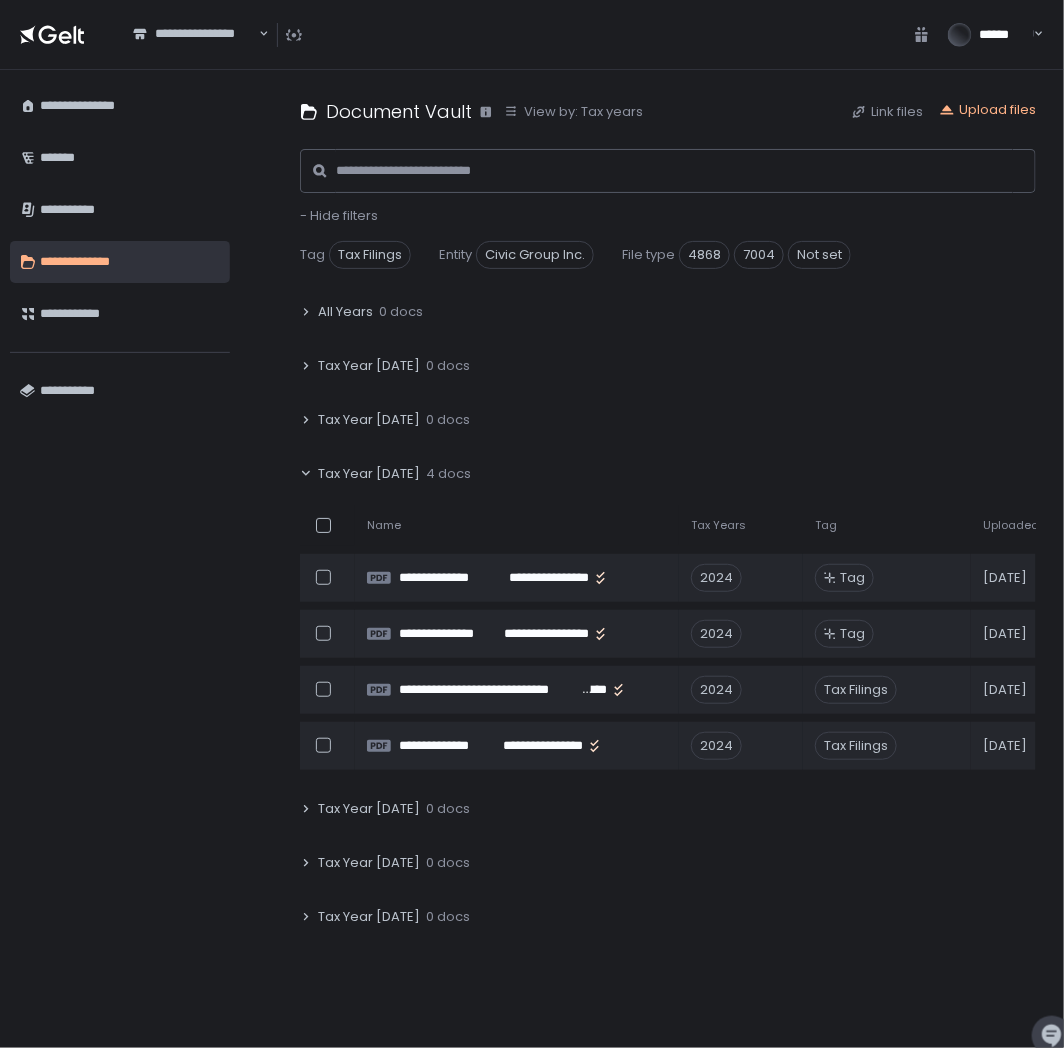 click on "Tax Year 2023 0 docs" 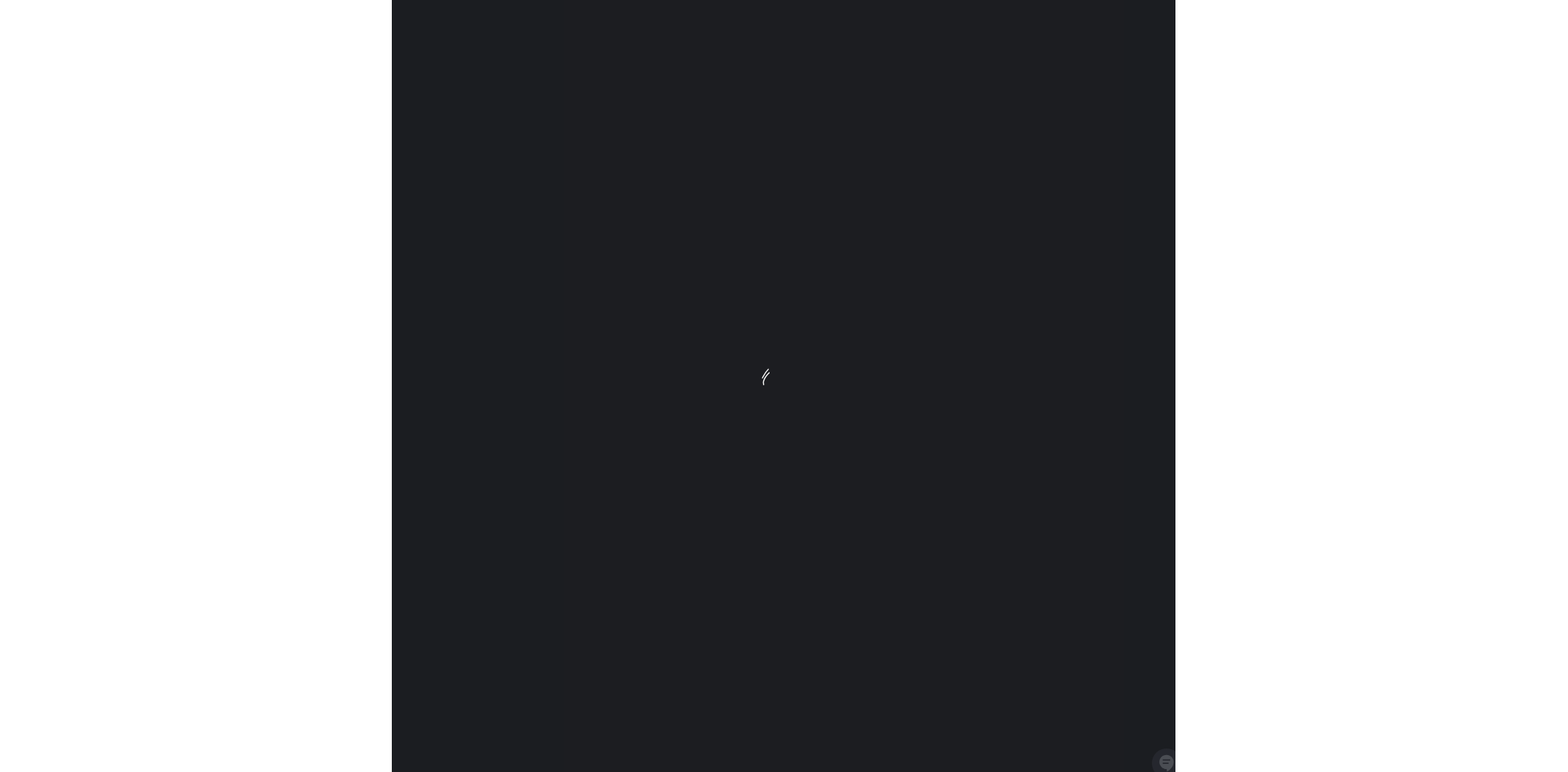 scroll, scrollTop: 0, scrollLeft: 0, axis: both 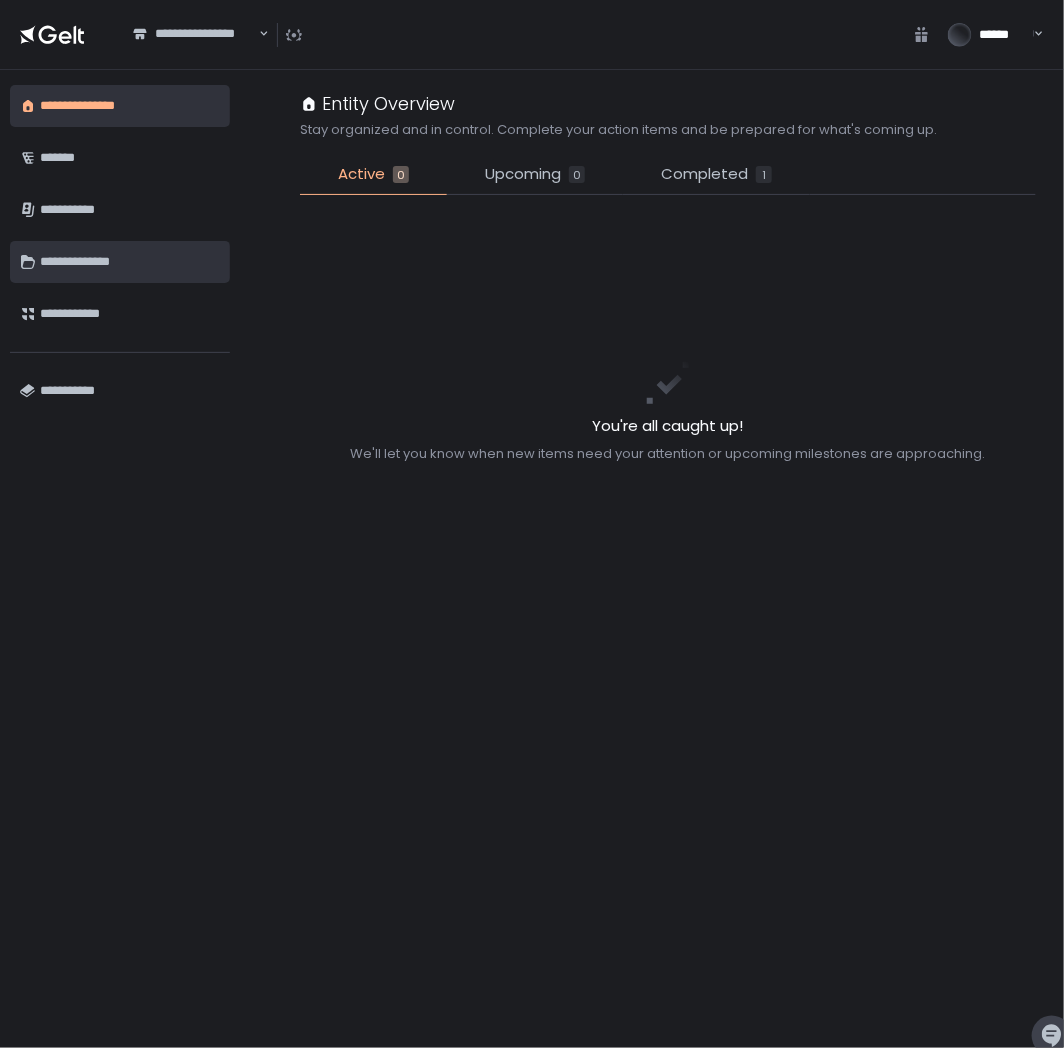 click on "**********" at bounding box center (130, 262) 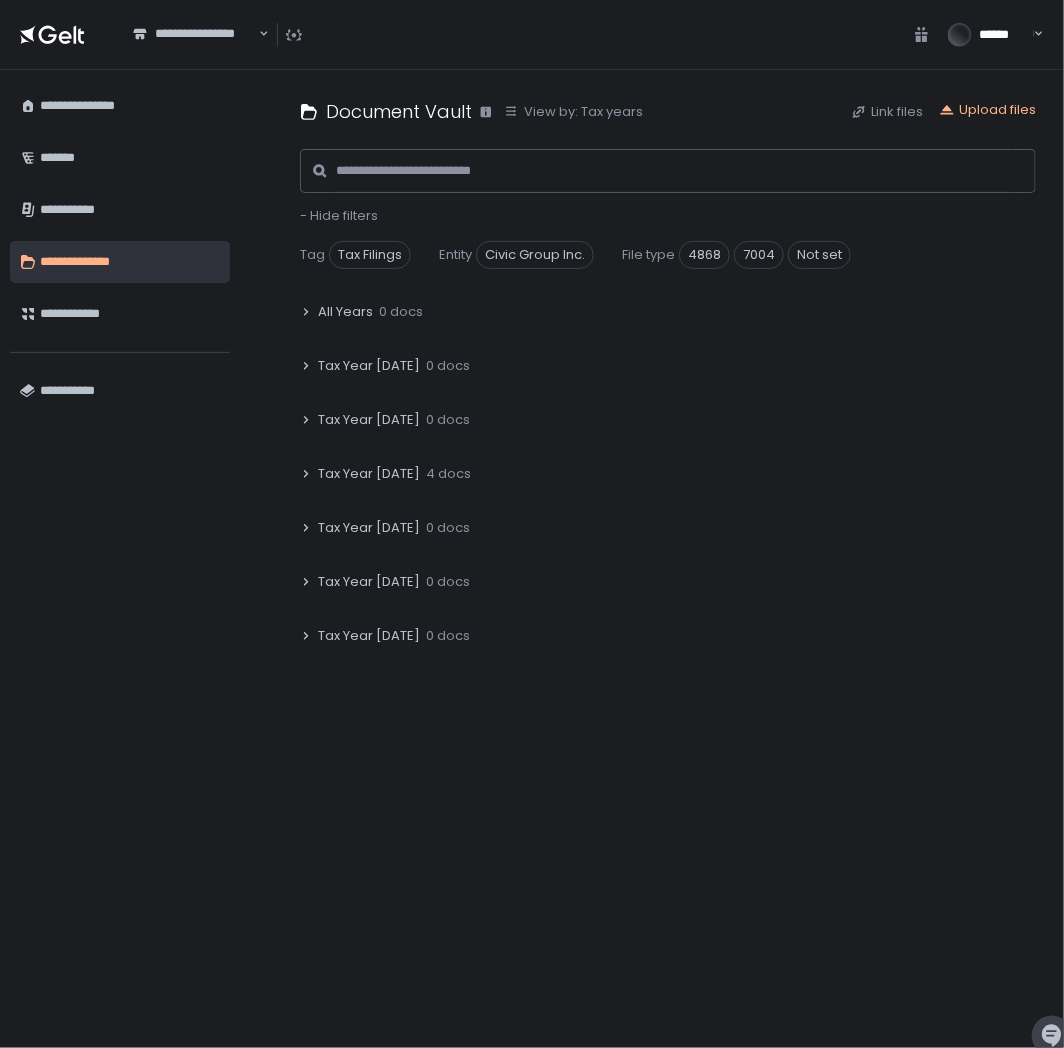 click 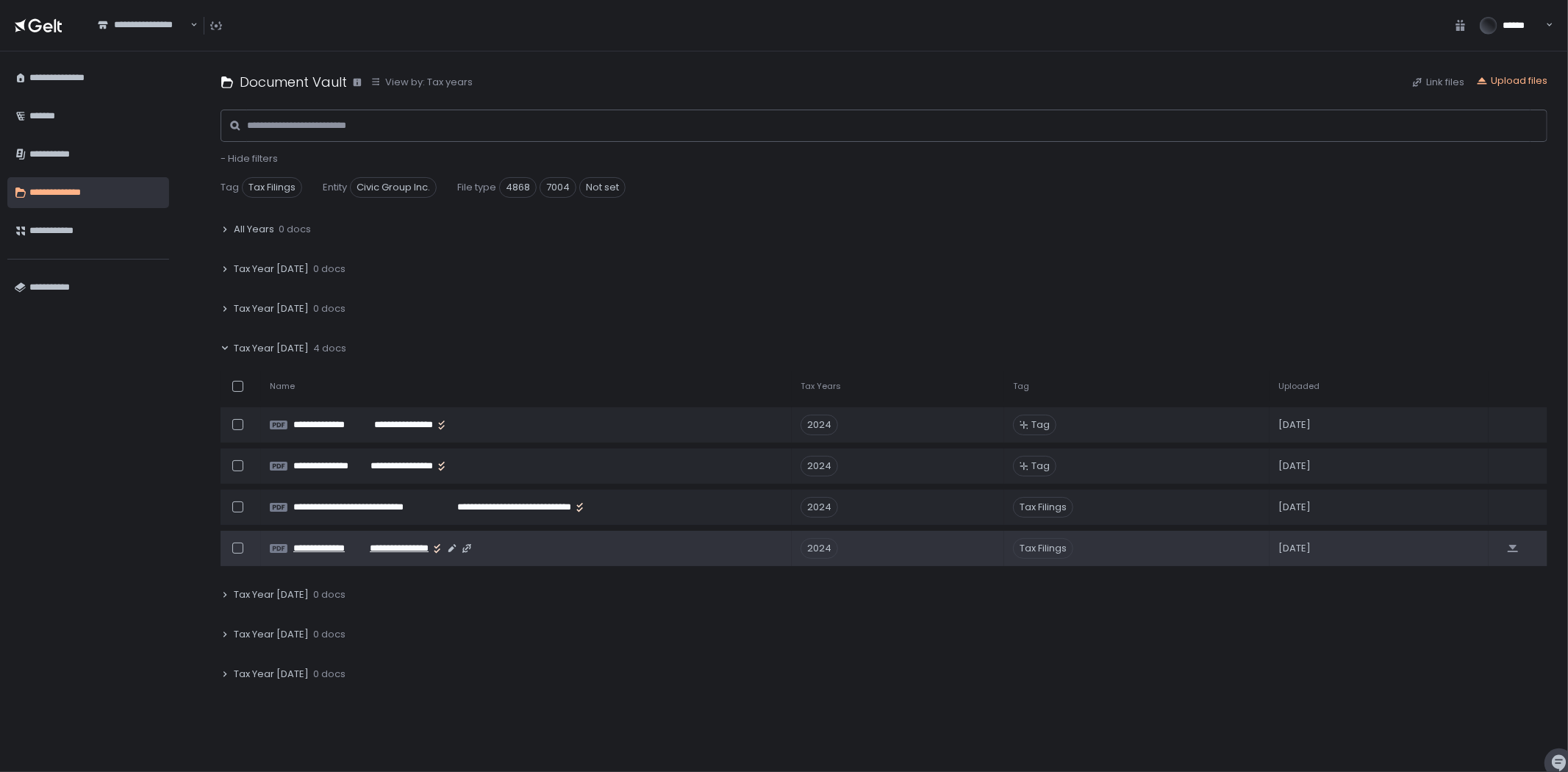 click on "**********" at bounding box center [326, 548] 